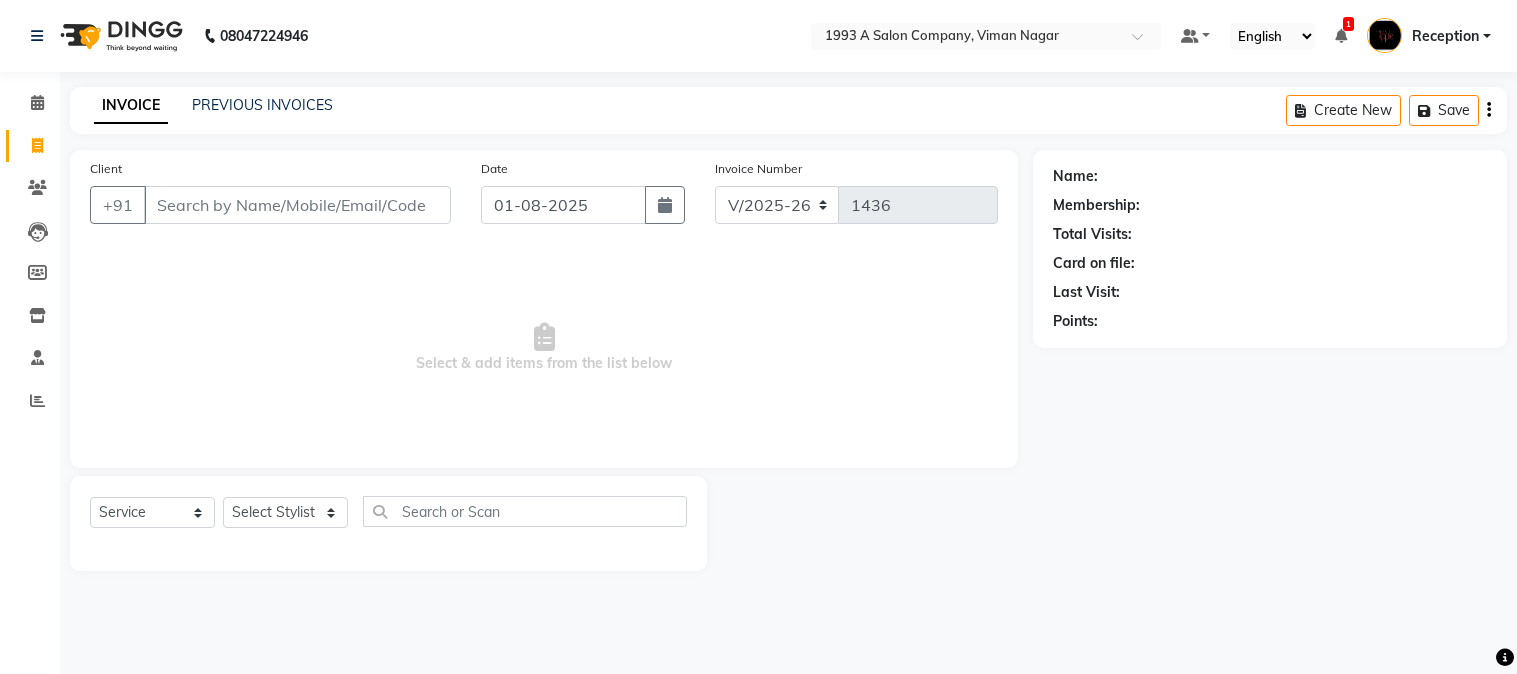 select on "144" 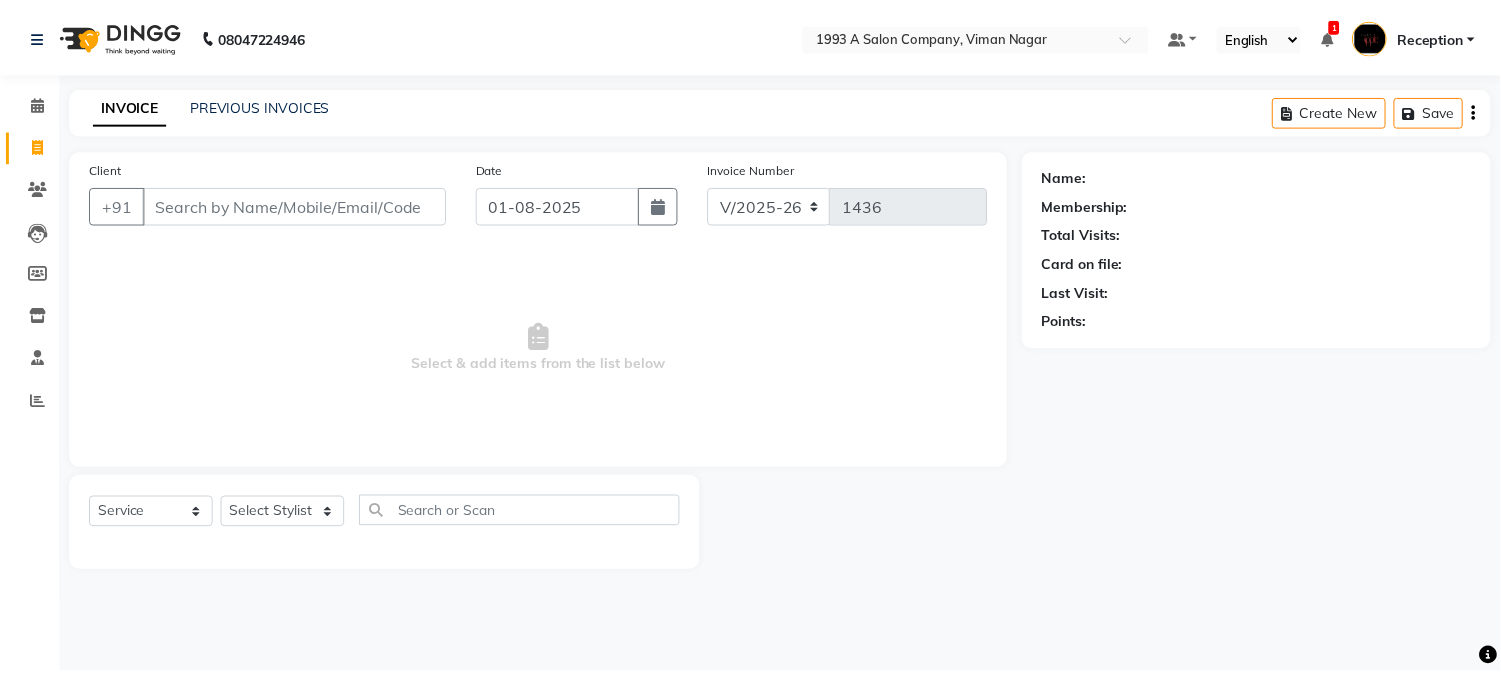 scroll, scrollTop: 0, scrollLeft: 0, axis: both 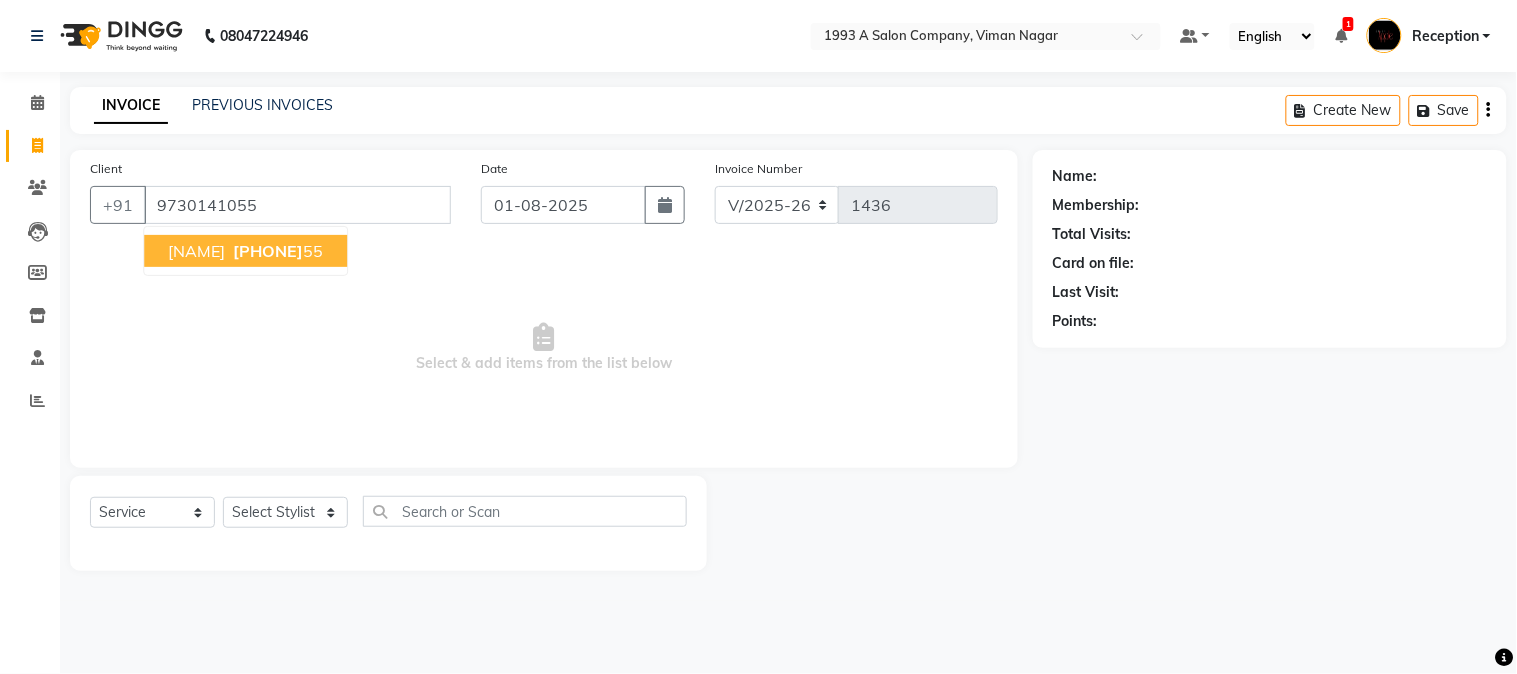type on "9730141055" 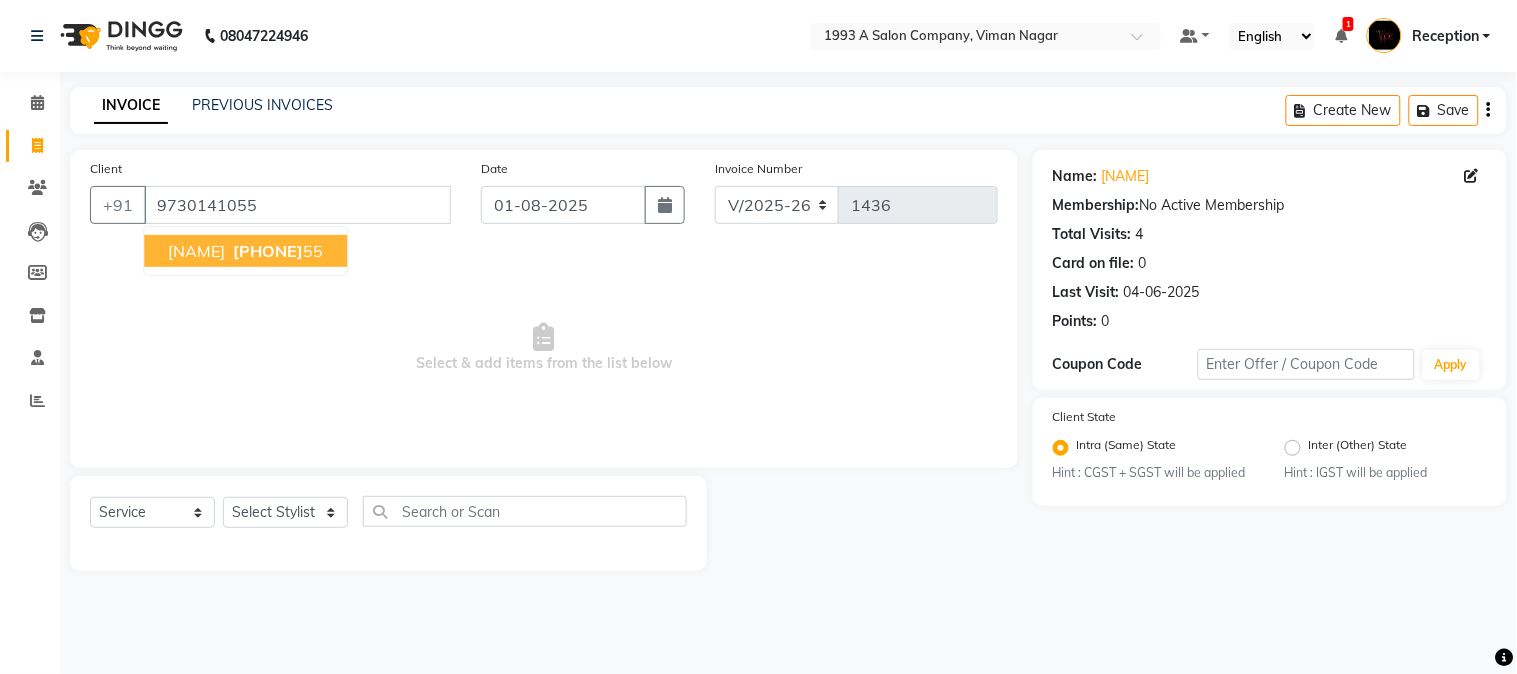 click on "[NAME]" at bounding box center [196, 251] 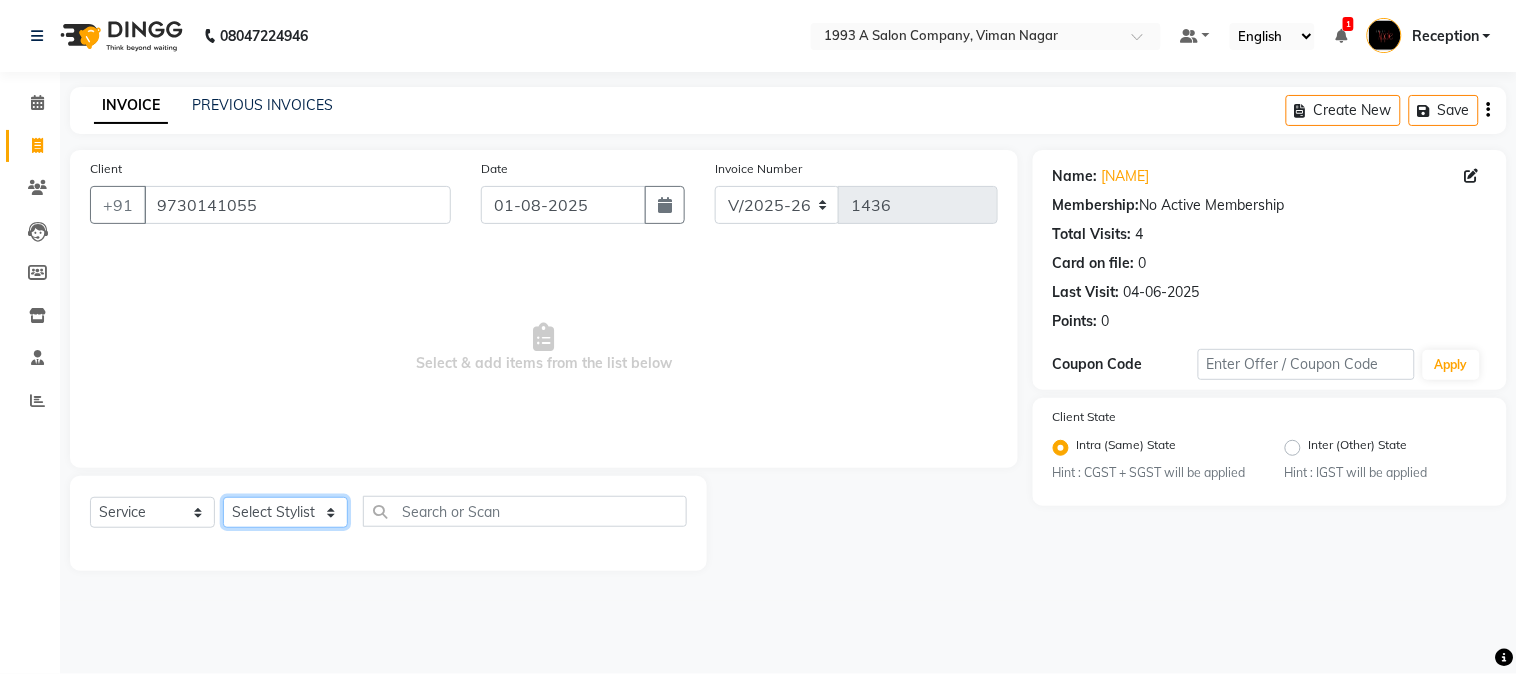 click on "Select Stylist [NAME] [NAME] [NAME]  Reception  [NAME] [NAME] [NAME] [NAME] [NAME]" 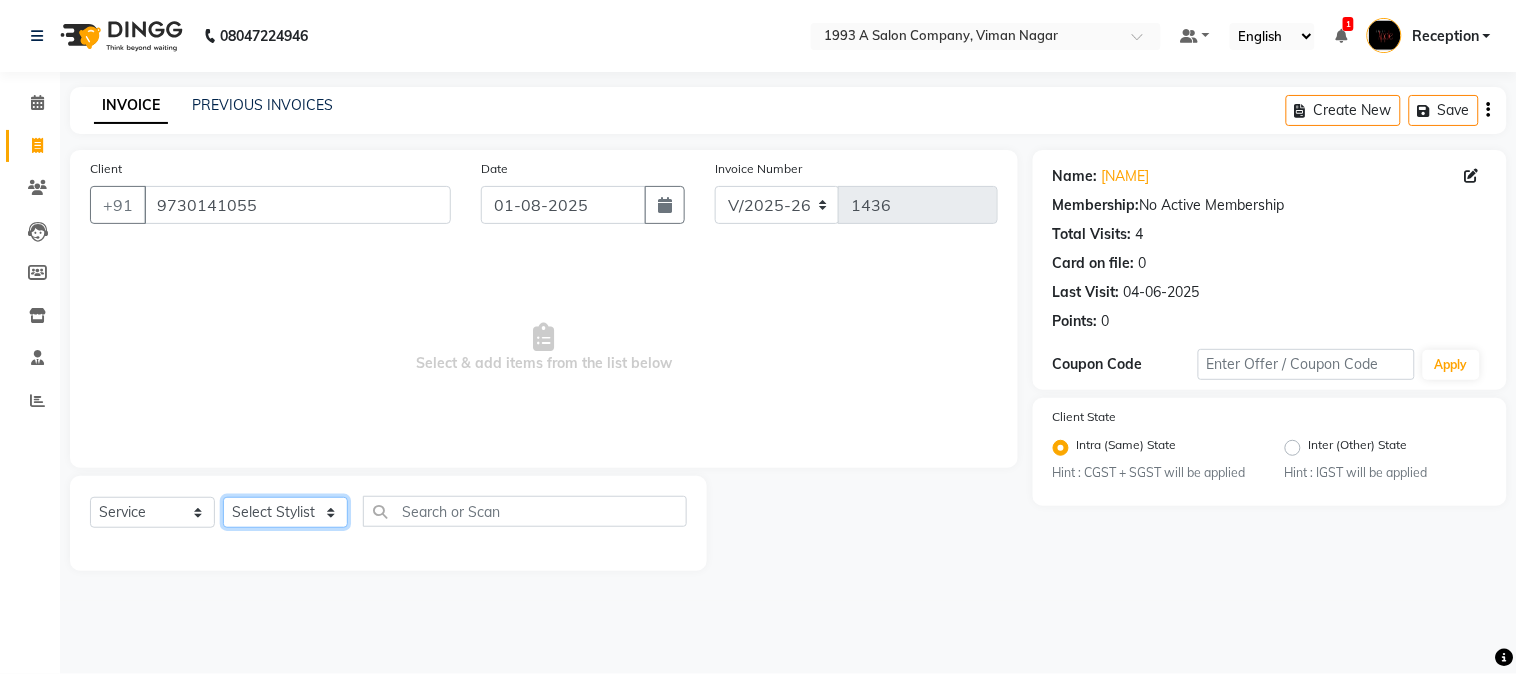 select on "48179" 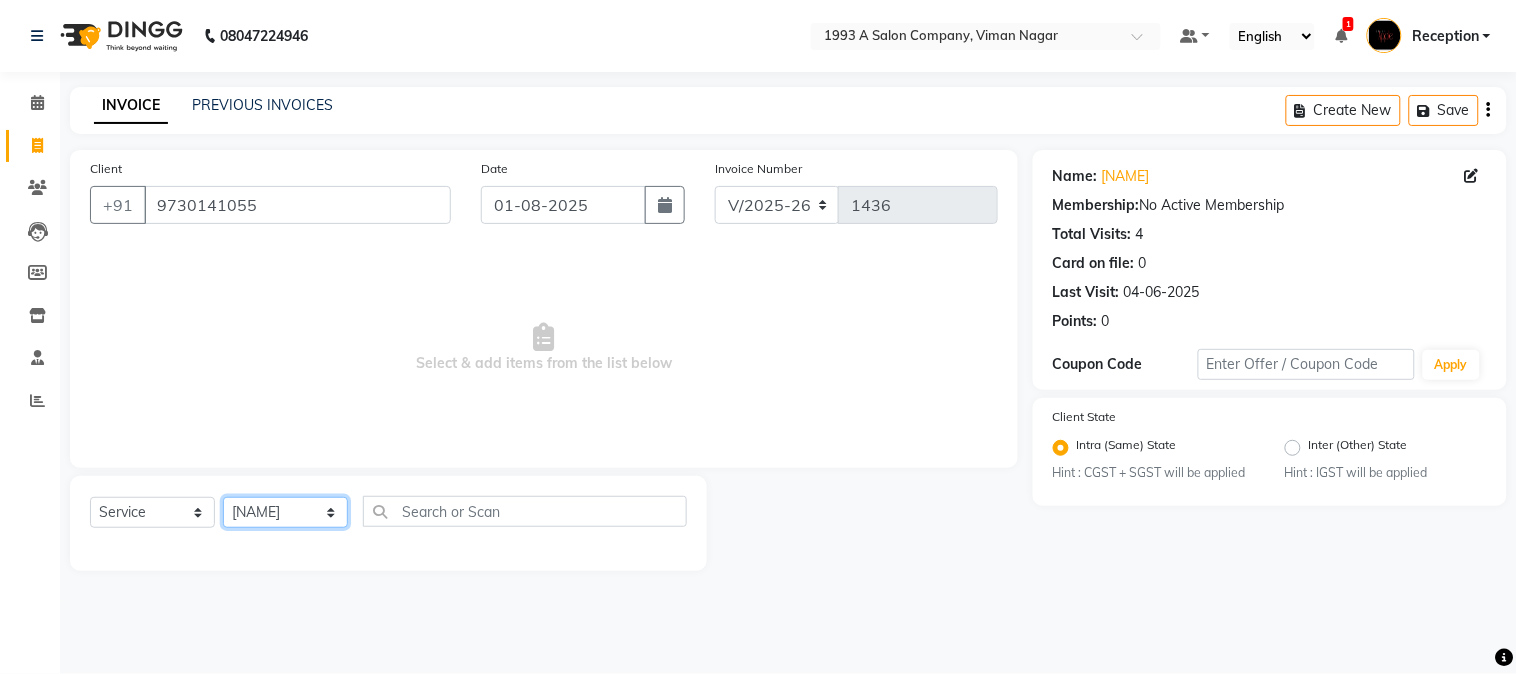 click on "Select Stylist [NAME] [NAME] [NAME]  Reception  [NAME] [NAME] [NAME] [NAME] [NAME]" 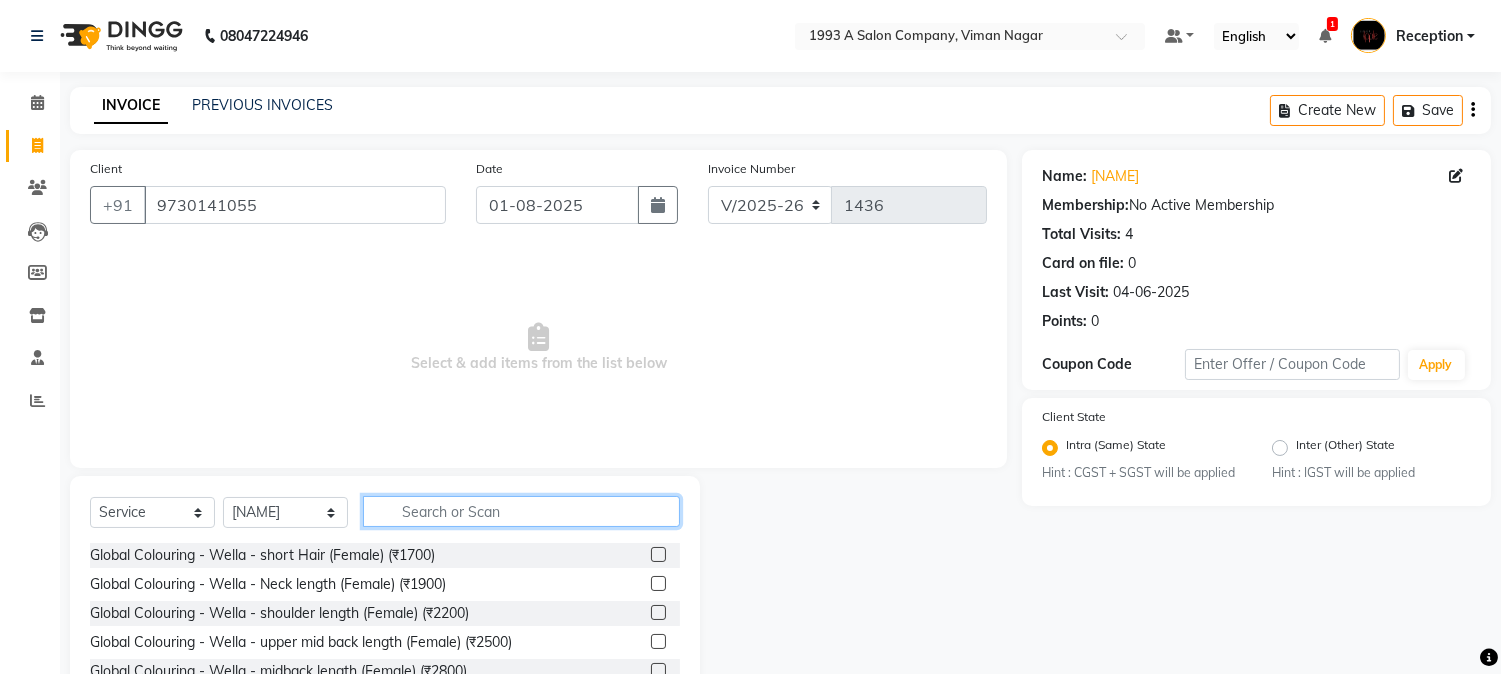 click 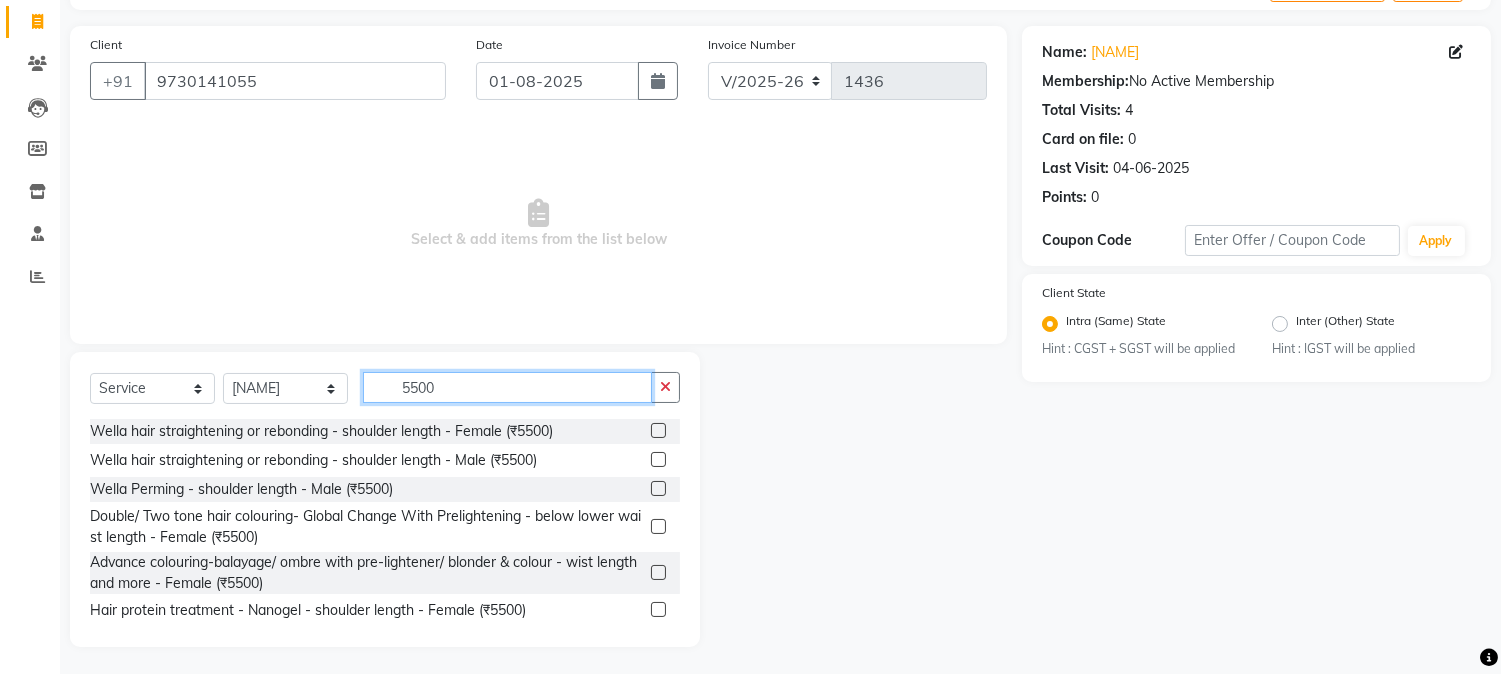 scroll, scrollTop: 126, scrollLeft: 0, axis: vertical 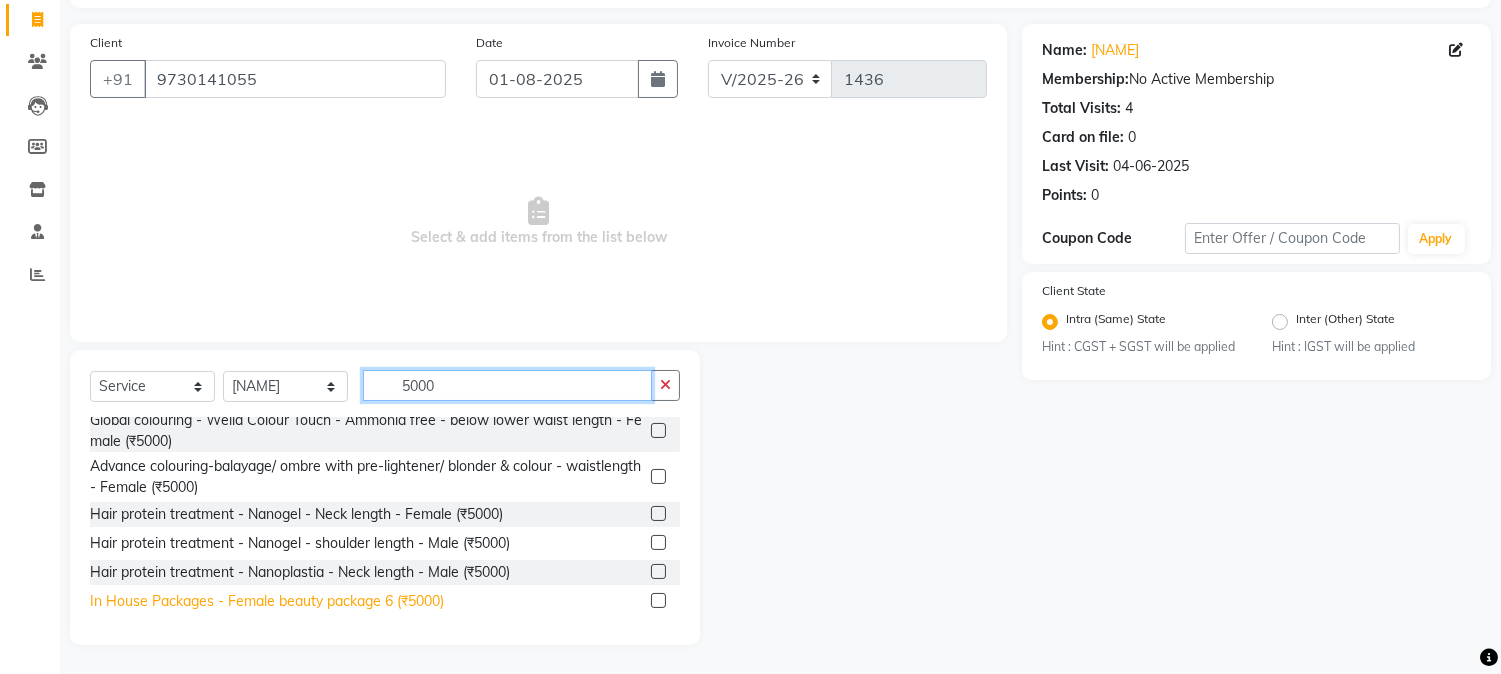type on "5000" 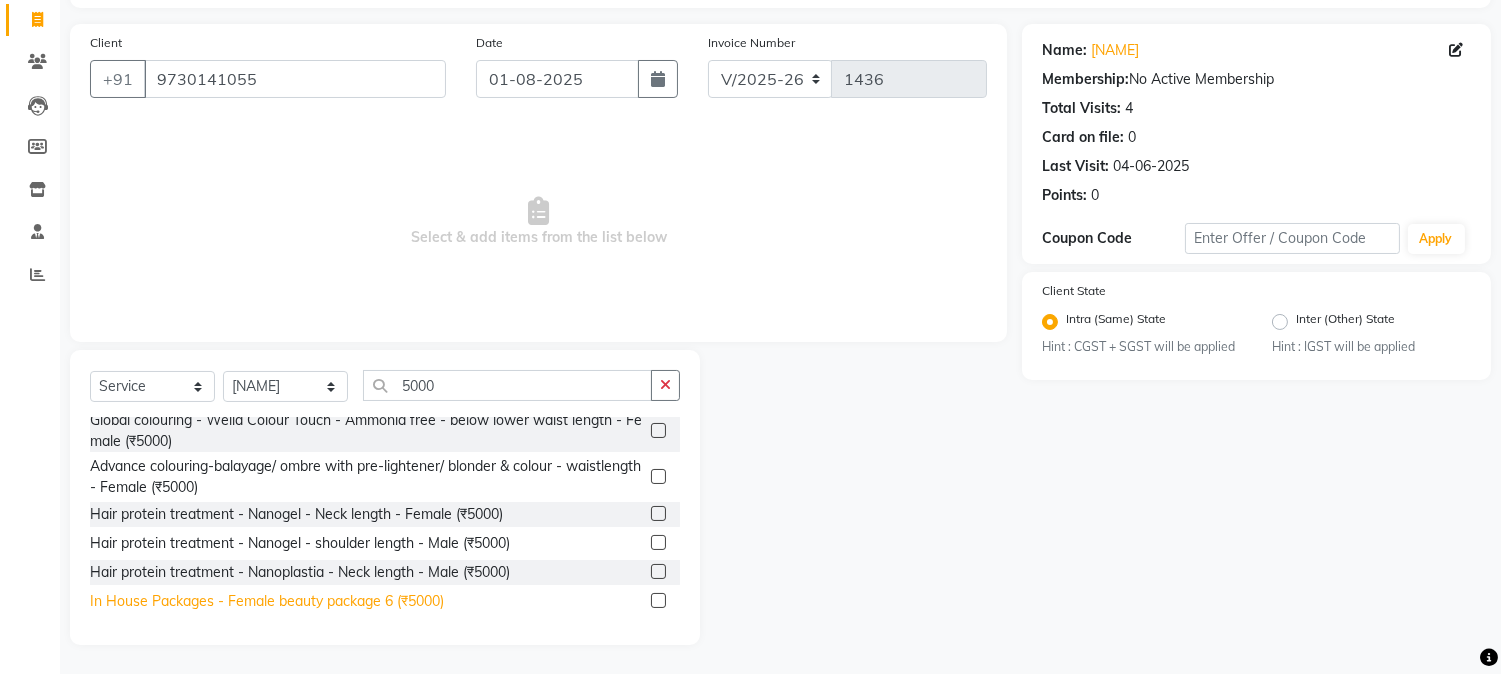click on "In House Packages - Female beauty package 6 (₹5000)" 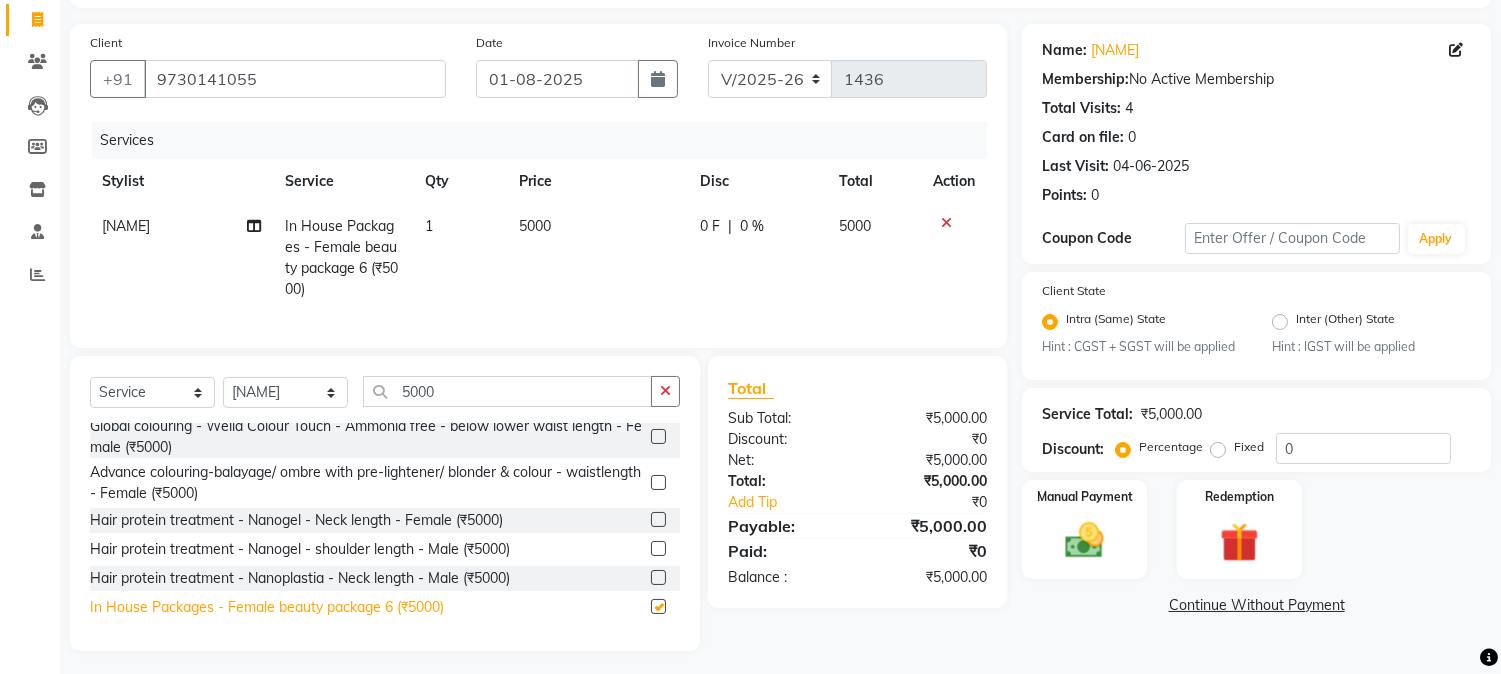 checkbox on "false" 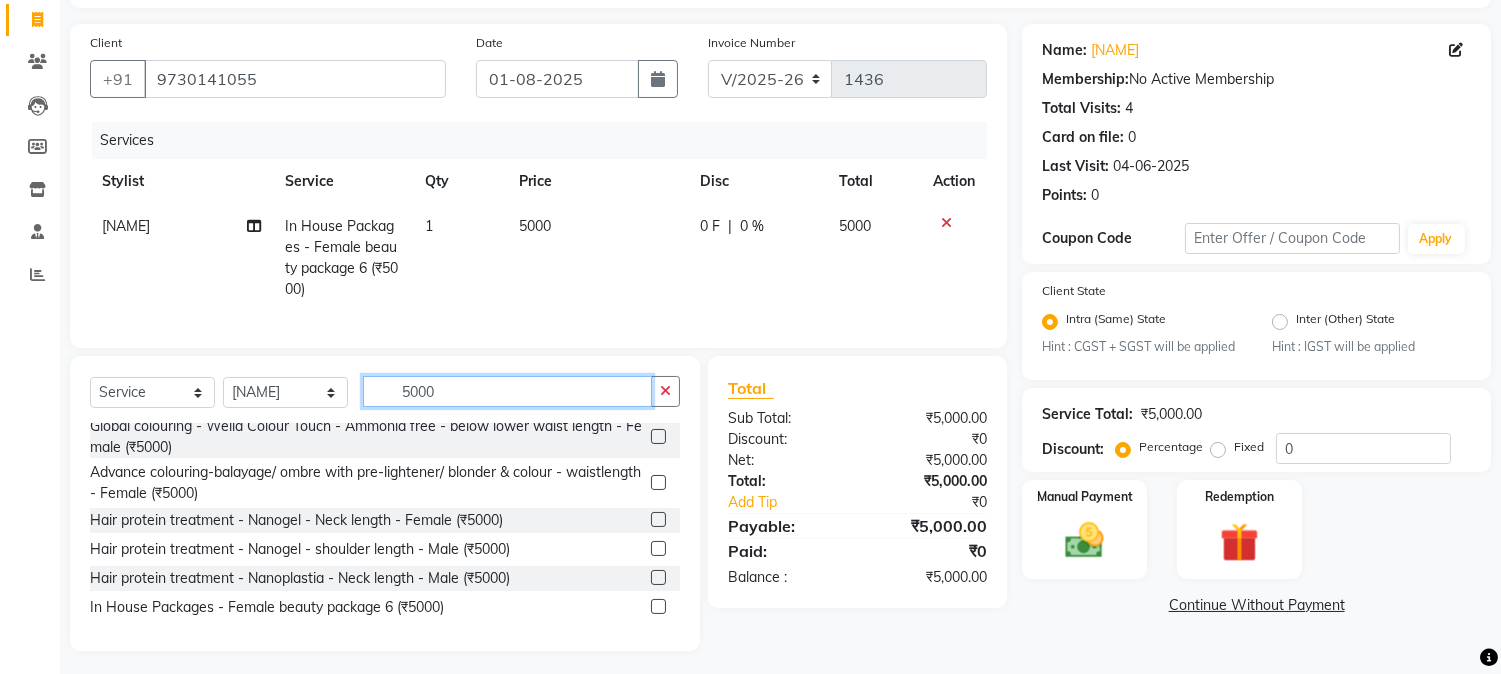 click on "5000" 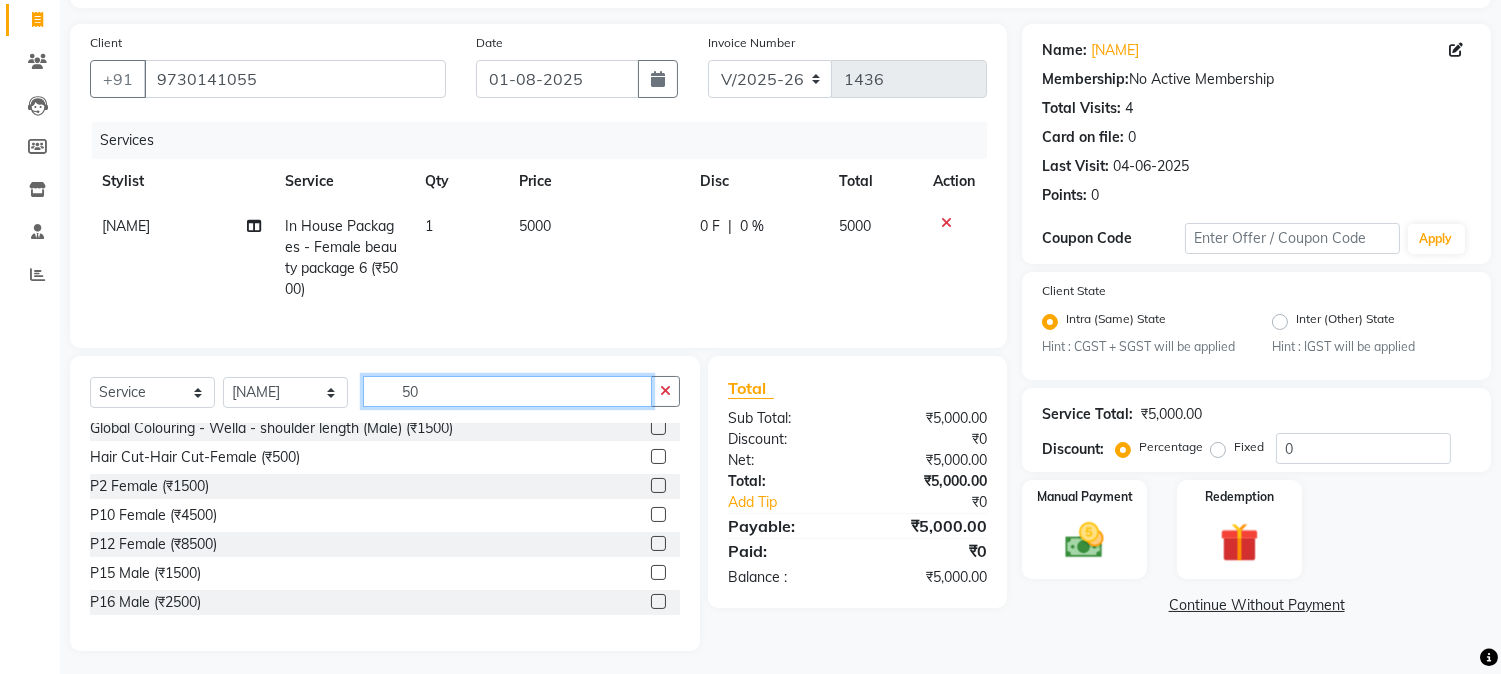 type on "5" 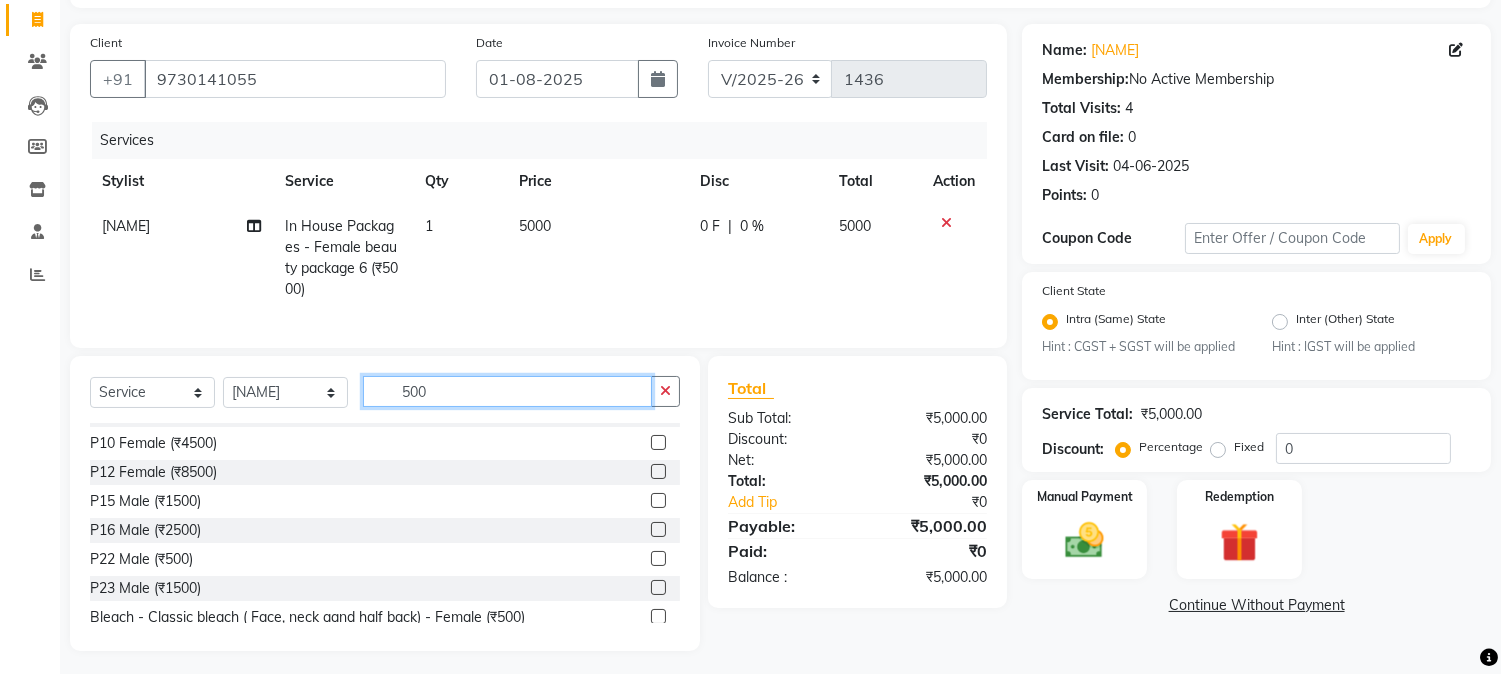 scroll, scrollTop: 234, scrollLeft: 0, axis: vertical 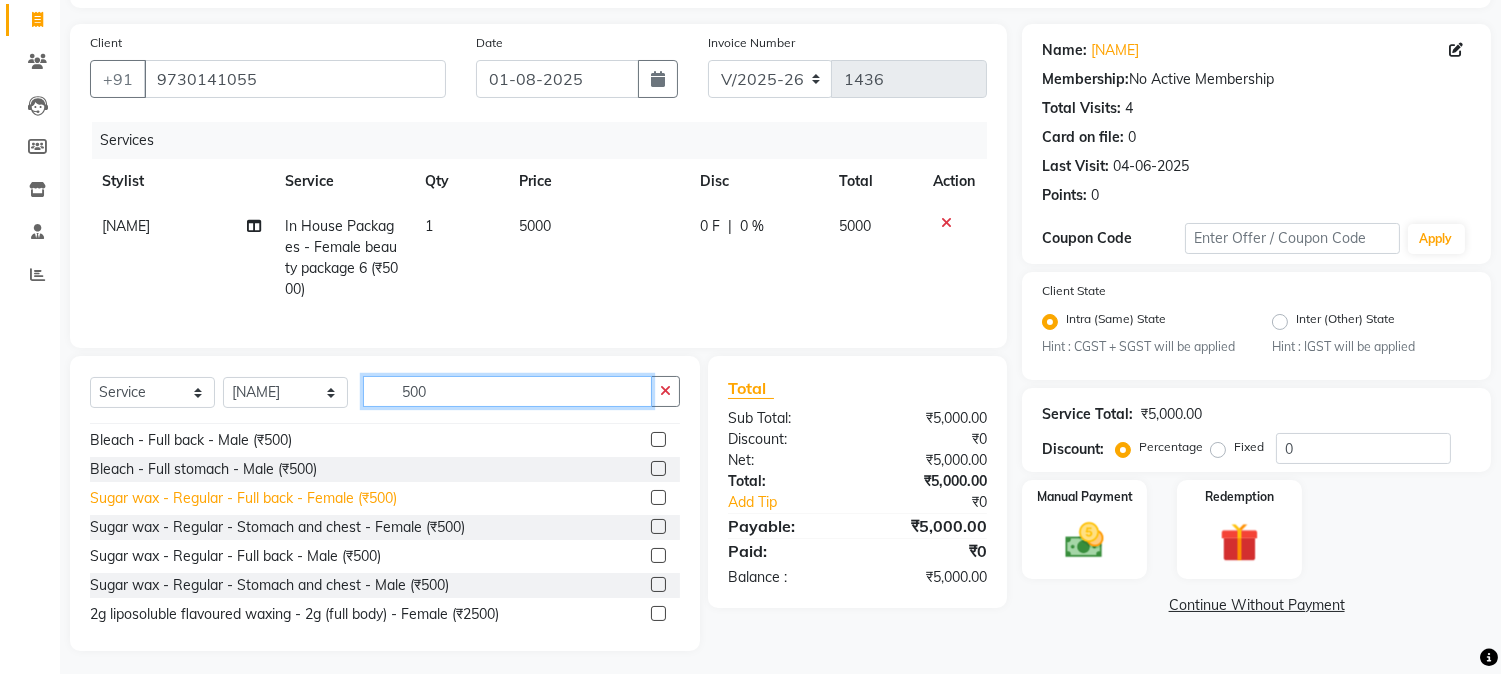 type on "500" 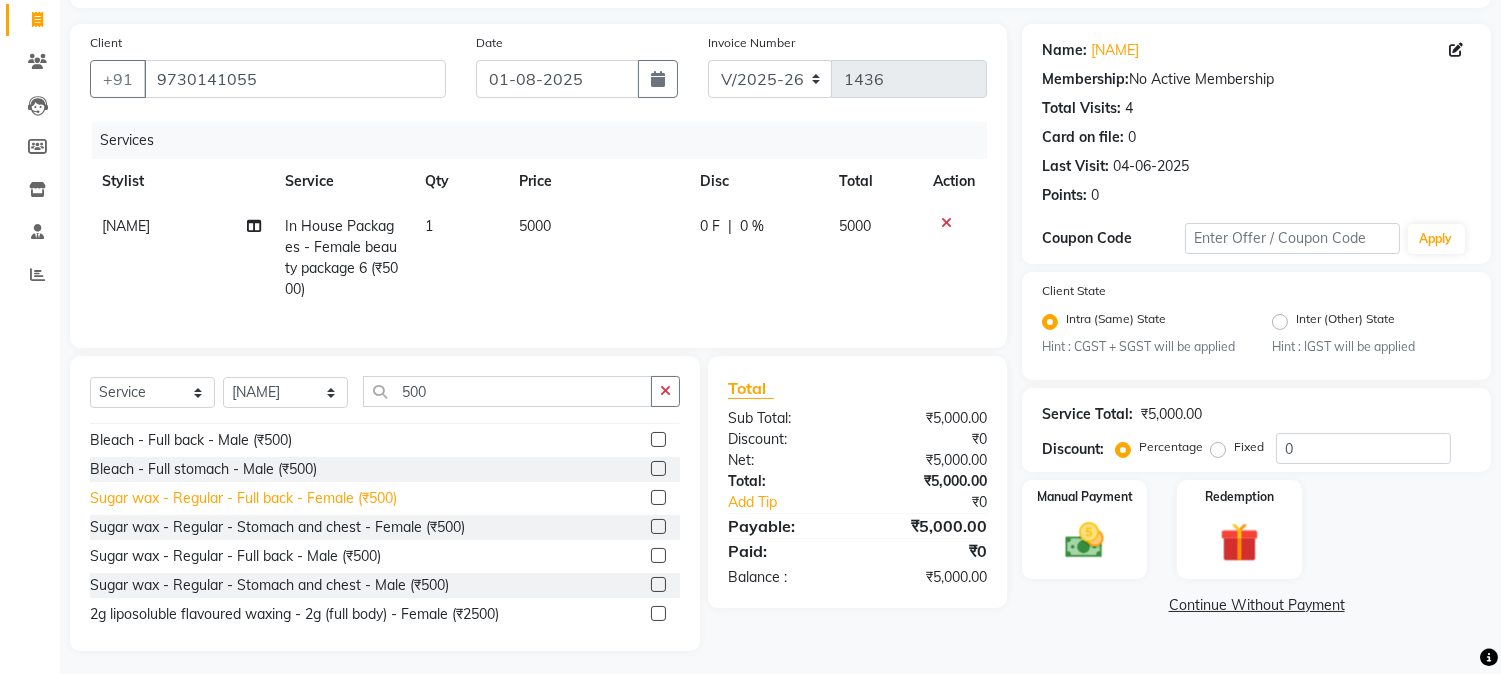 click on "Sugar wax - Regular - Full back - Female (₹500)" 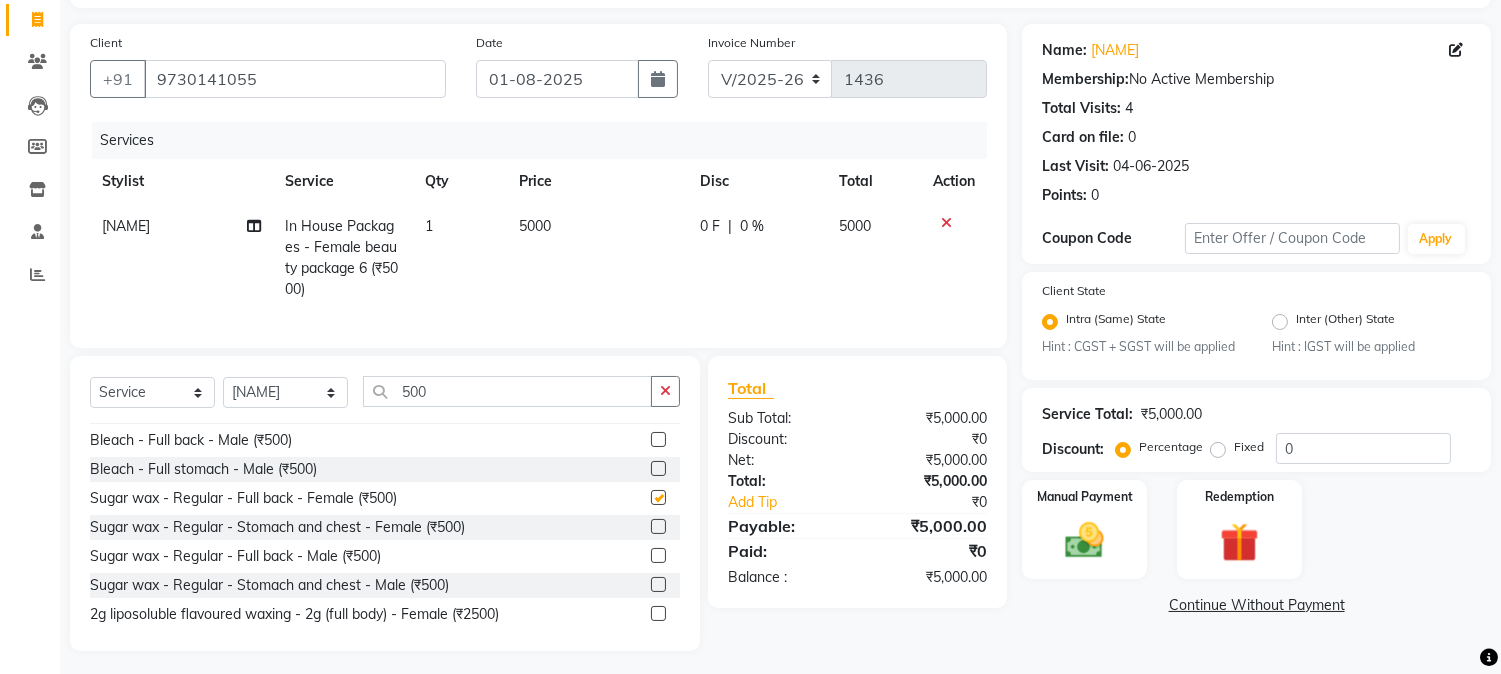 checkbox on "false" 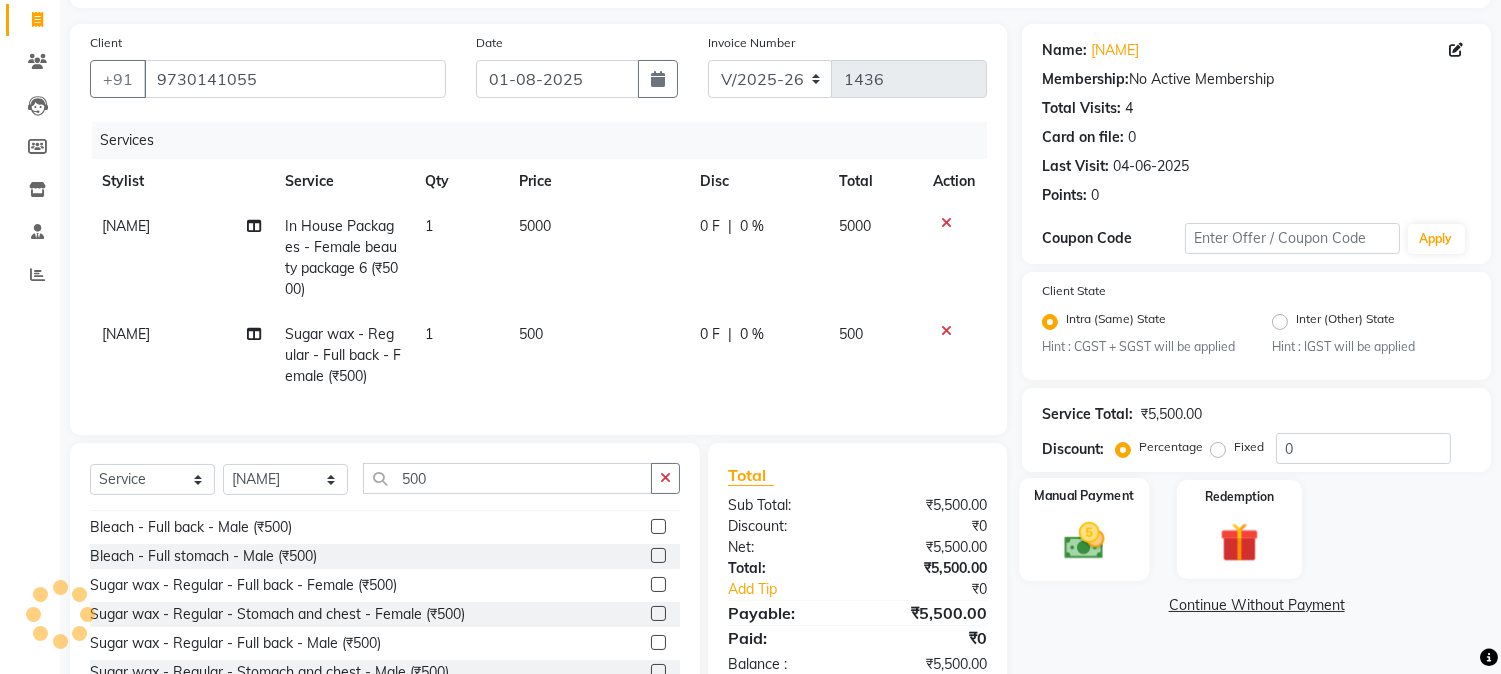 click 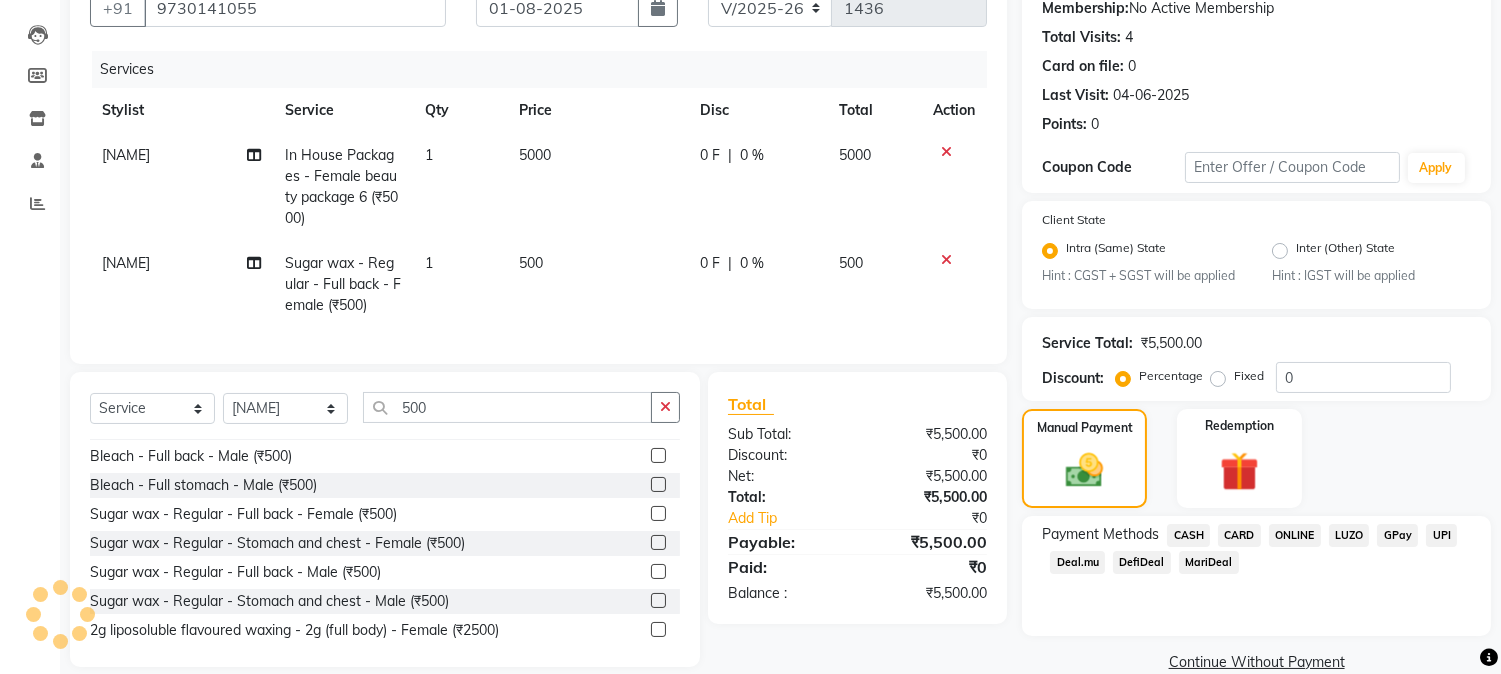 scroll, scrollTop: 236, scrollLeft: 0, axis: vertical 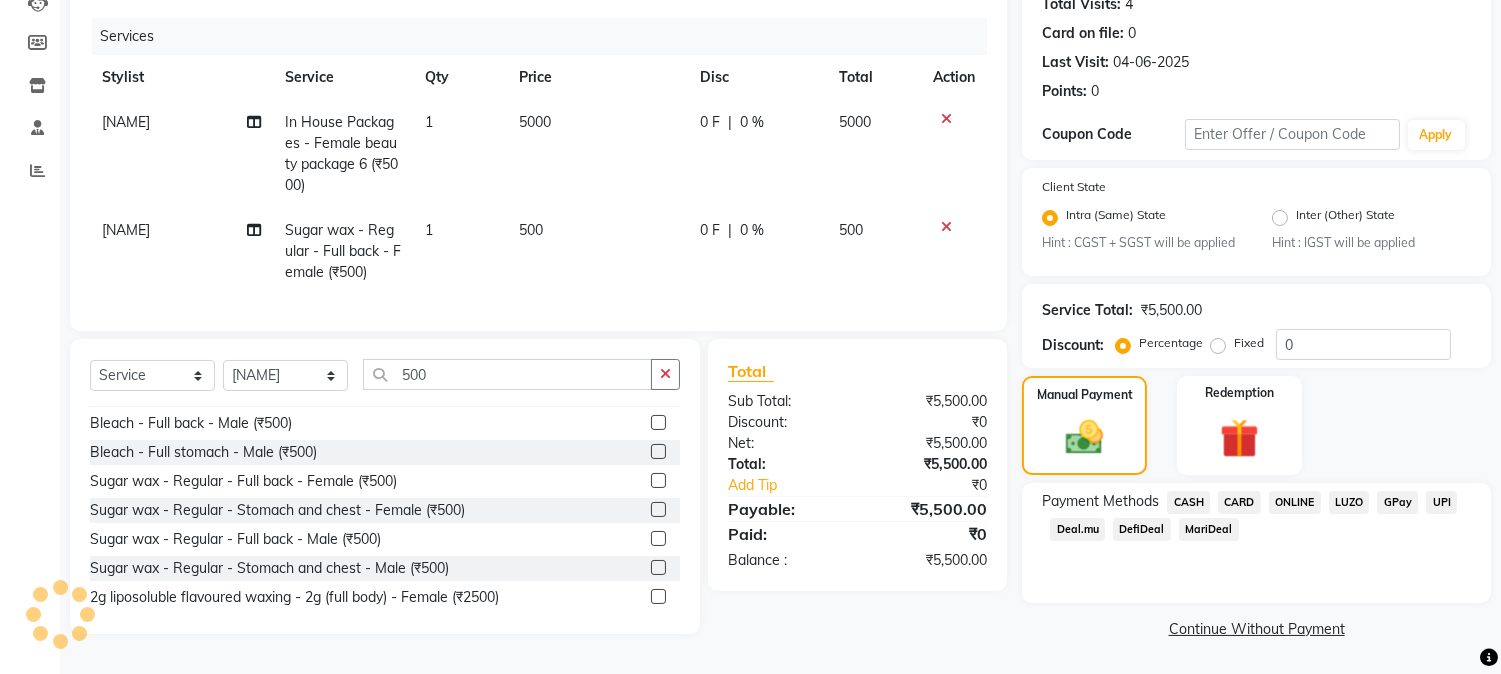 click on "ONLINE" 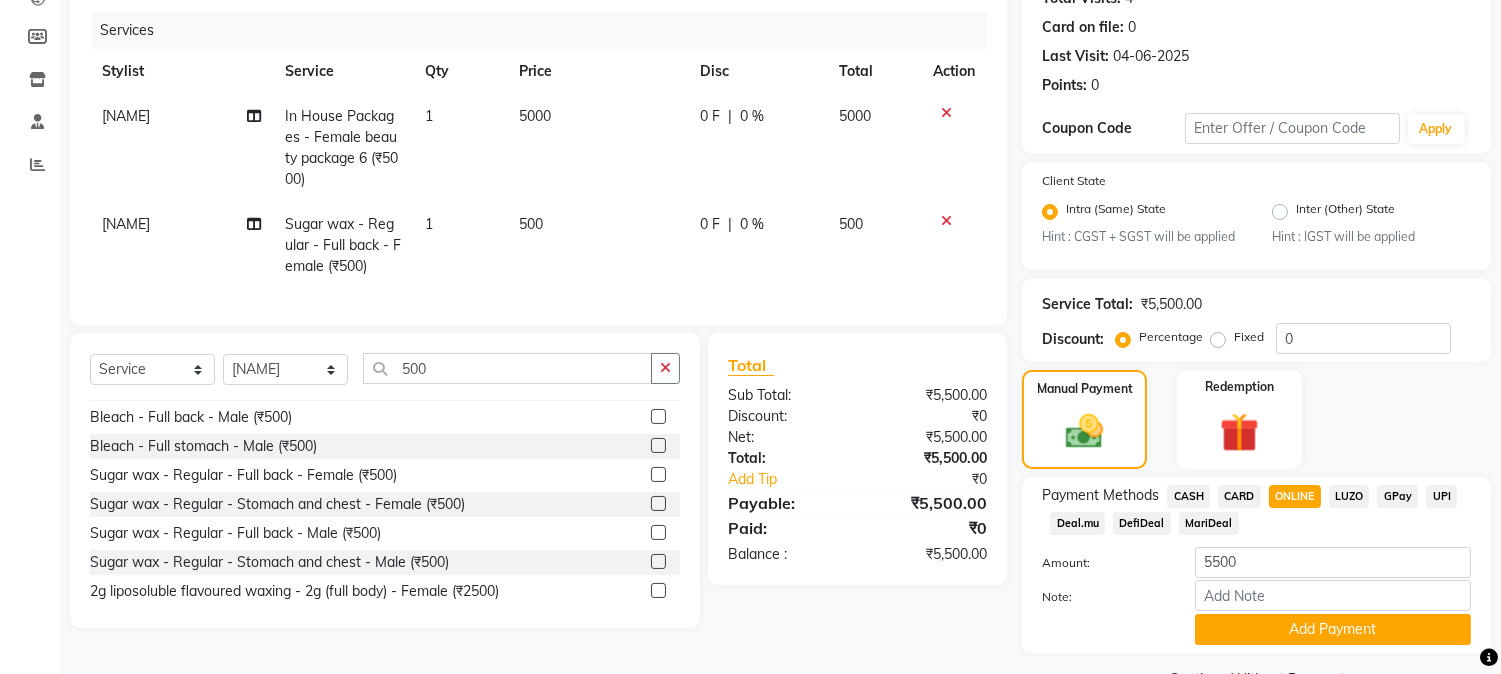 scroll, scrollTop: 286, scrollLeft: 0, axis: vertical 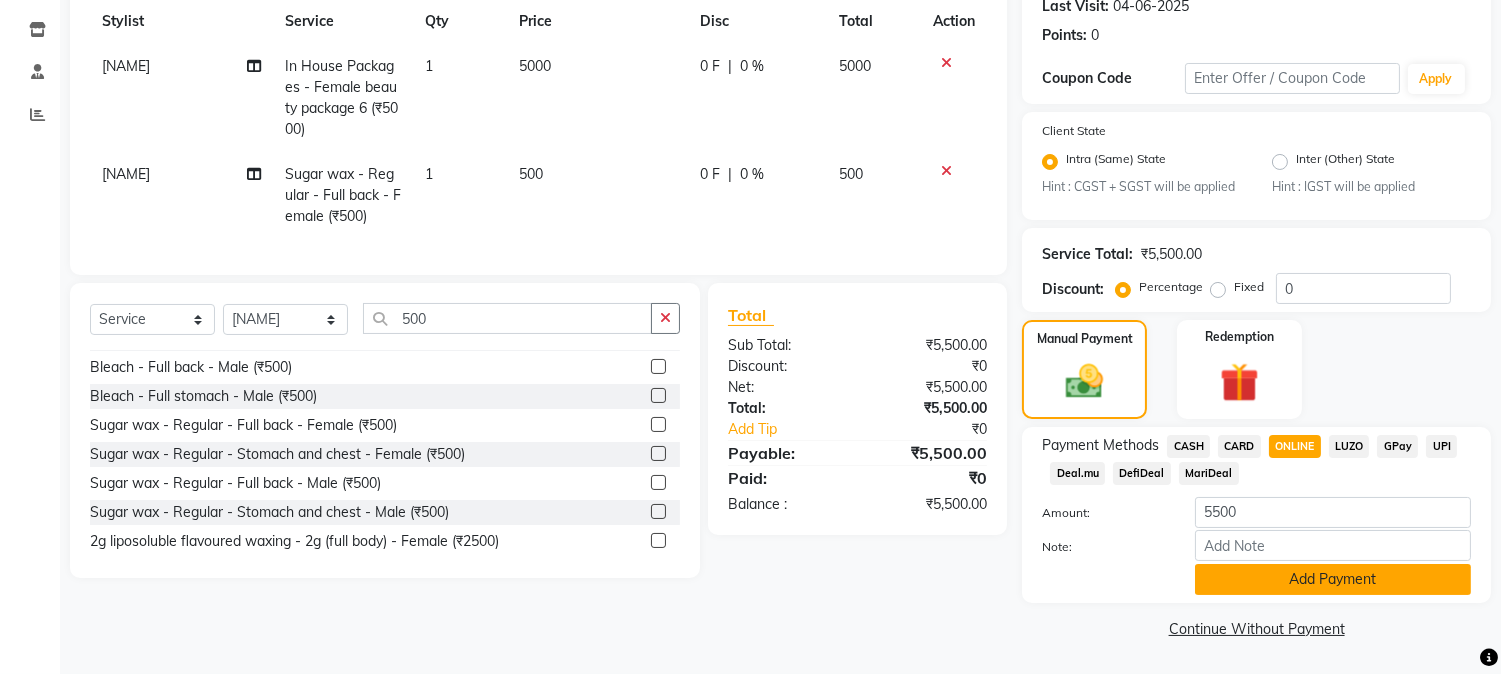 click on "Add Payment" 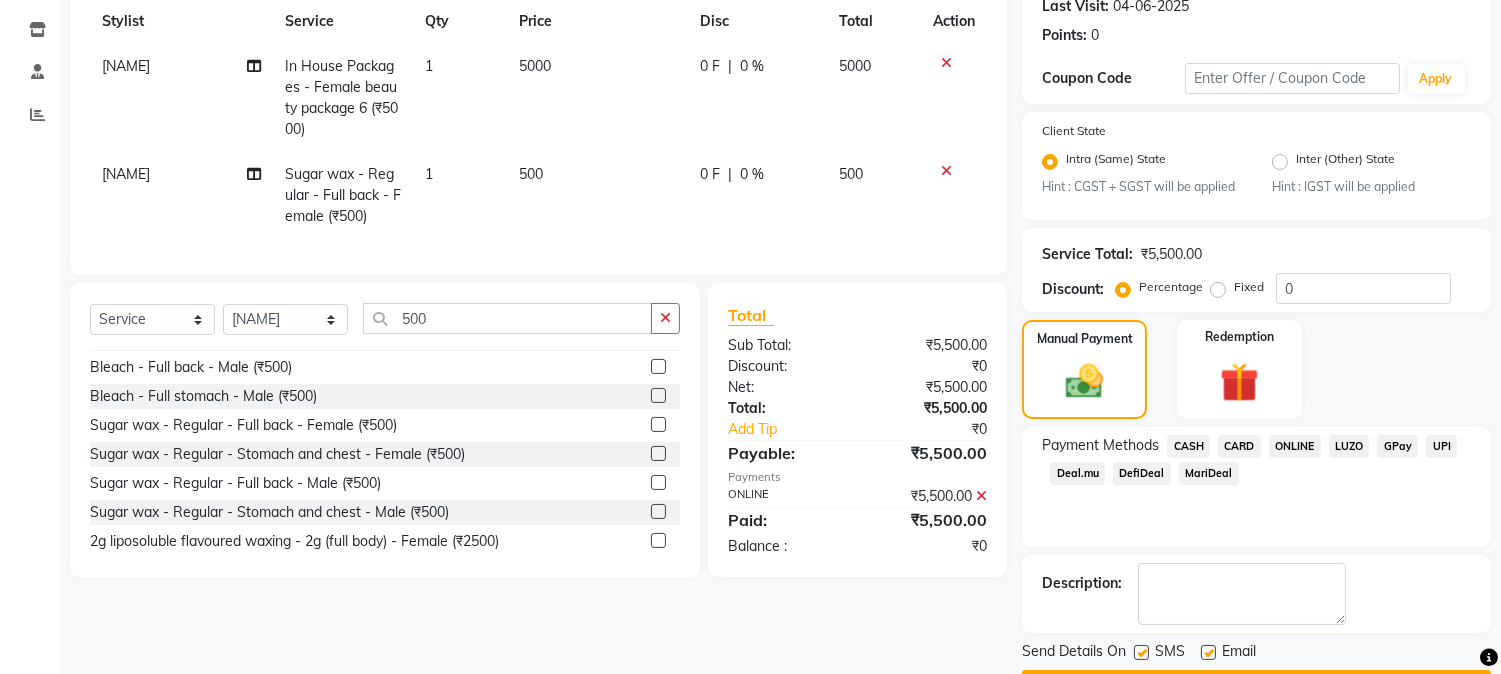 click 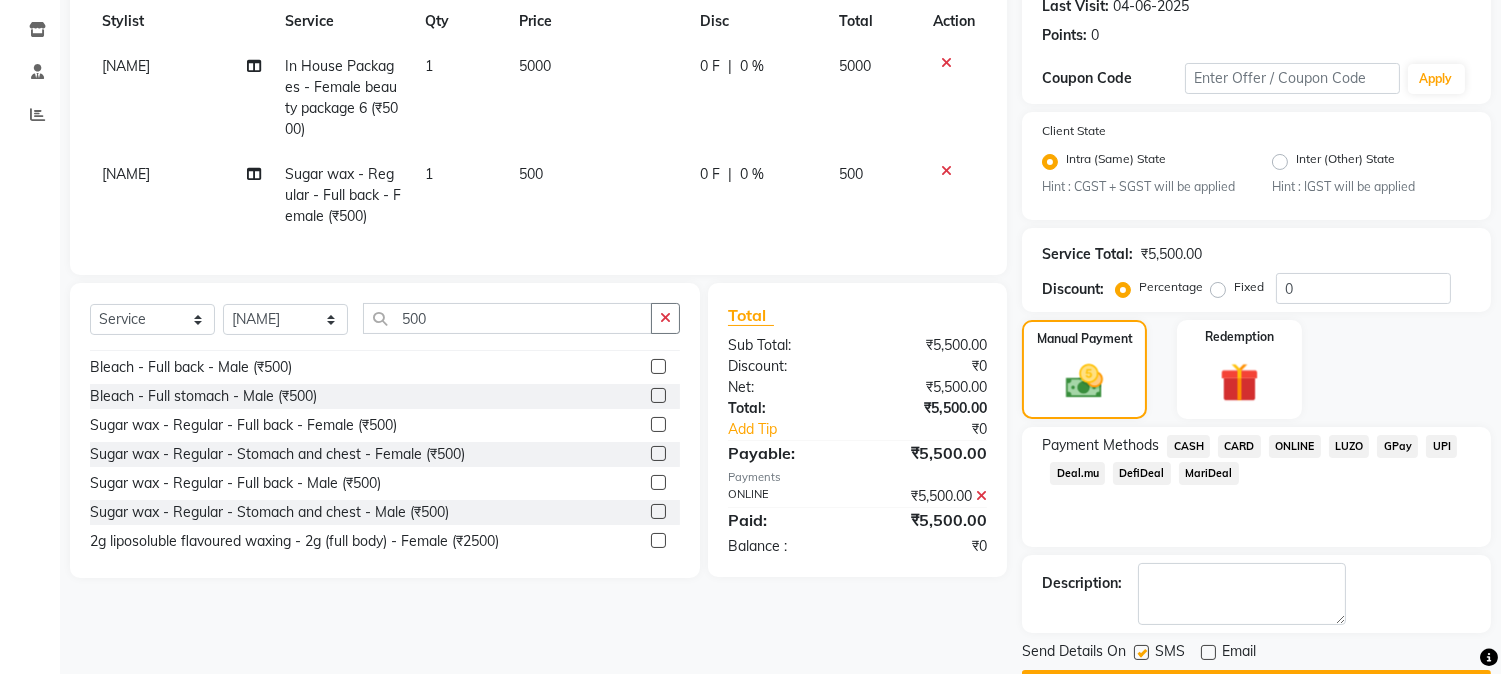 click 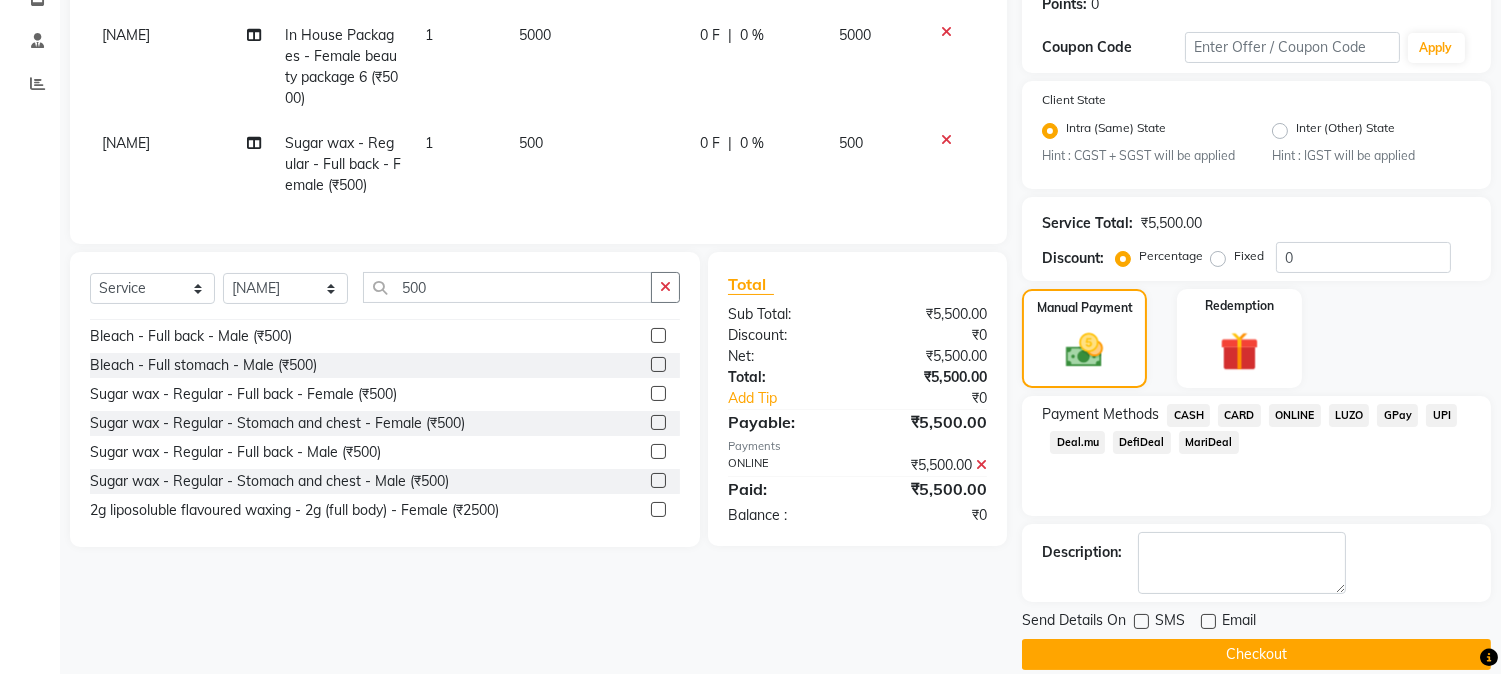 scroll, scrollTop: 343, scrollLeft: 0, axis: vertical 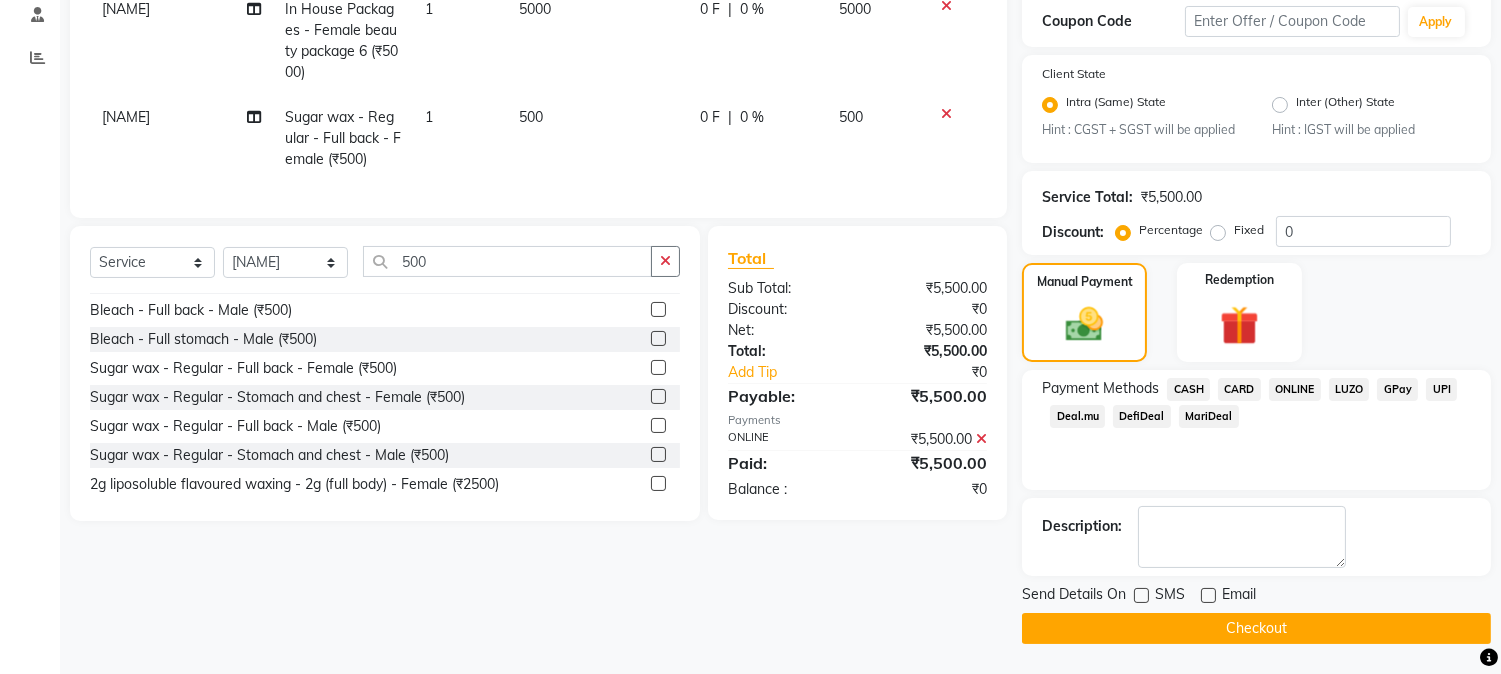click on "Checkout" 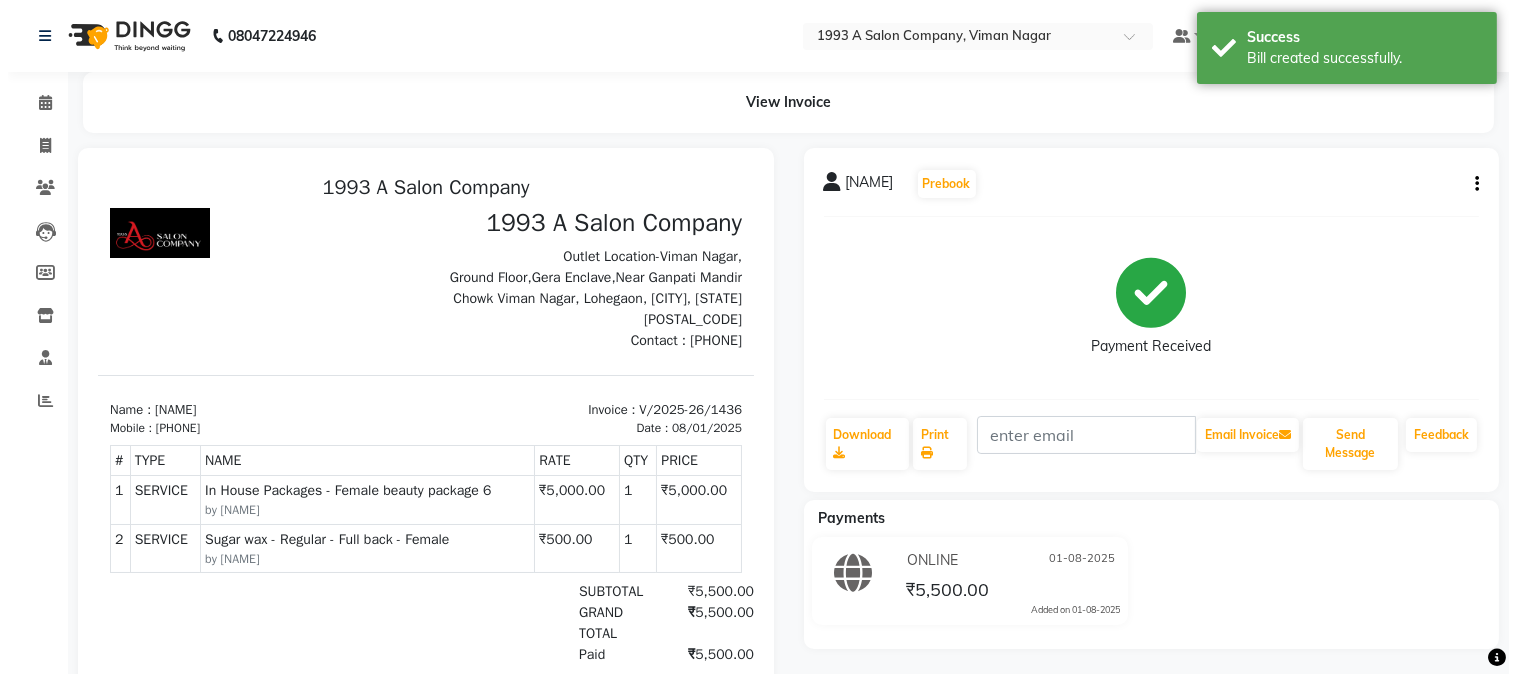 scroll, scrollTop: 0, scrollLeft: 0, axis: both 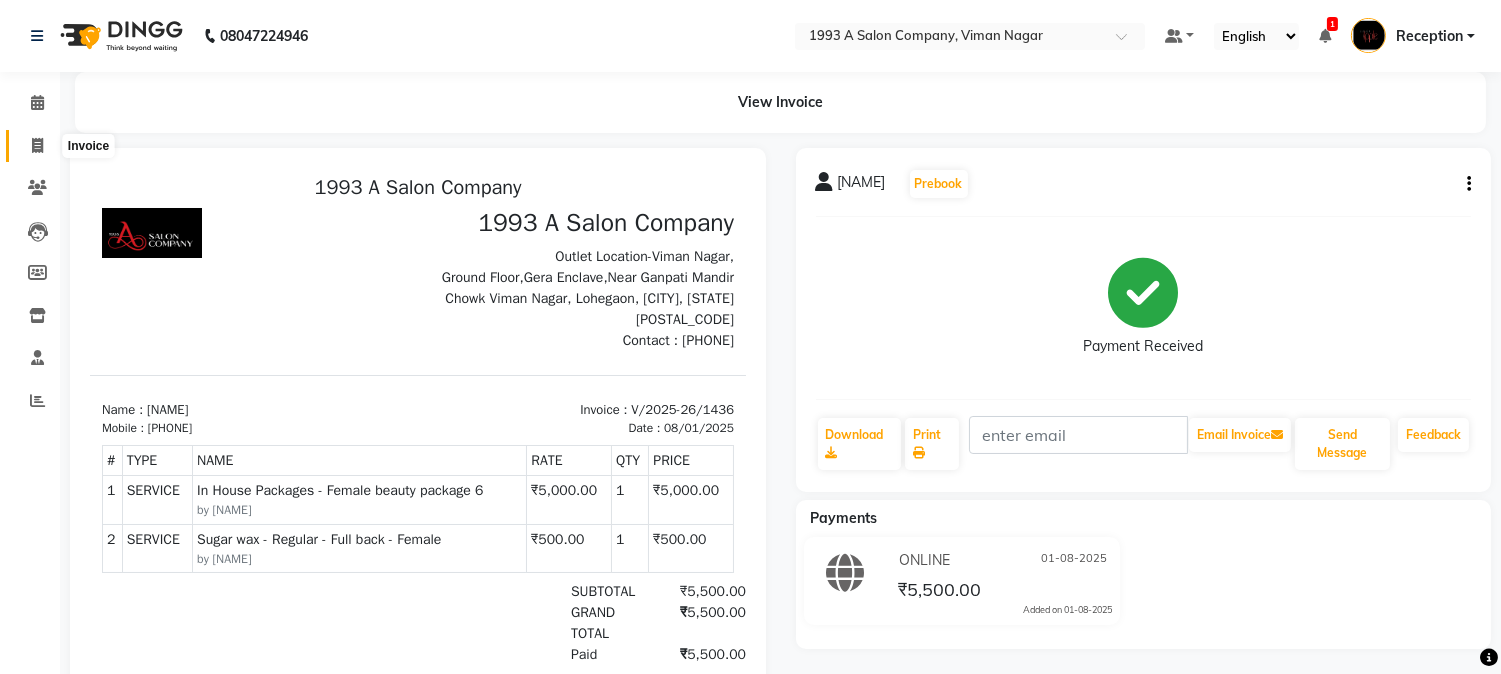 drag, startPoint x: 36, startPoint y: 143, endPoint x: 58, endPoint y: 148, distance: 22.561028 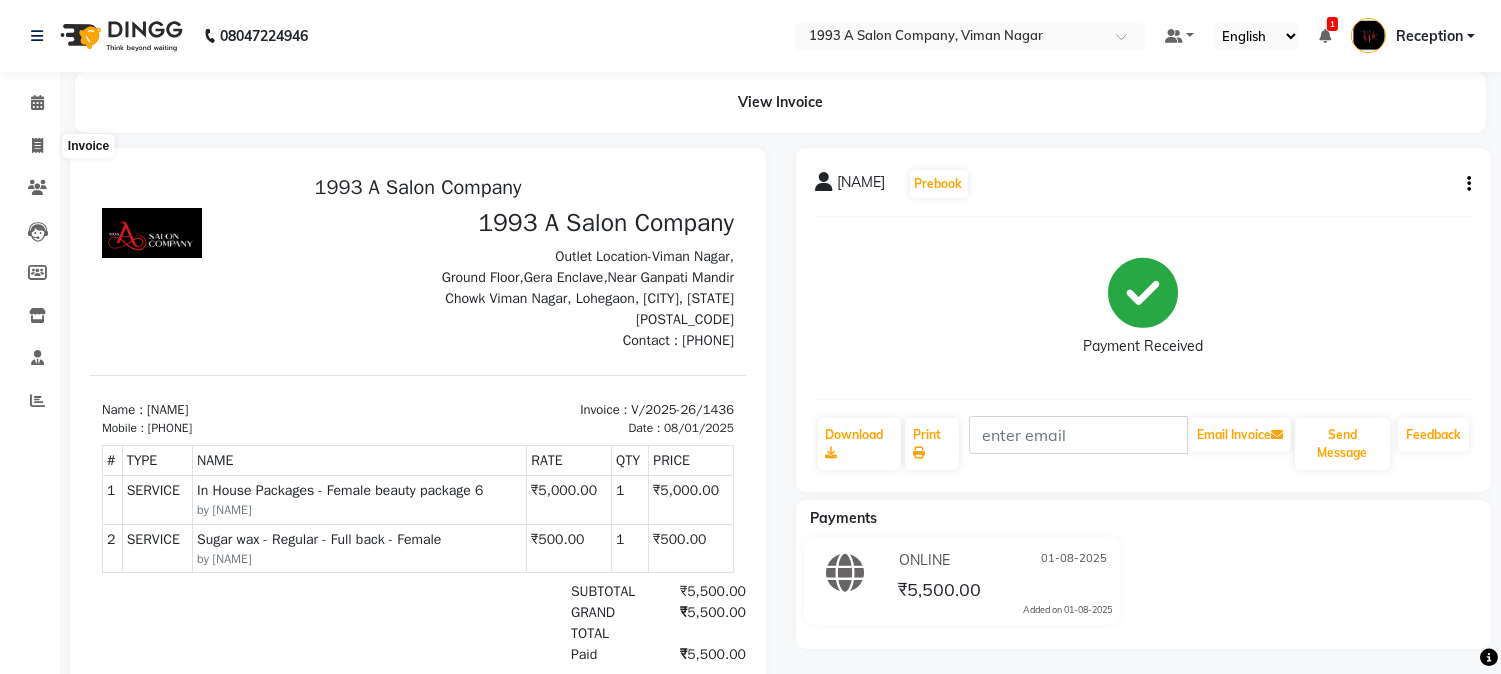 select on "service" 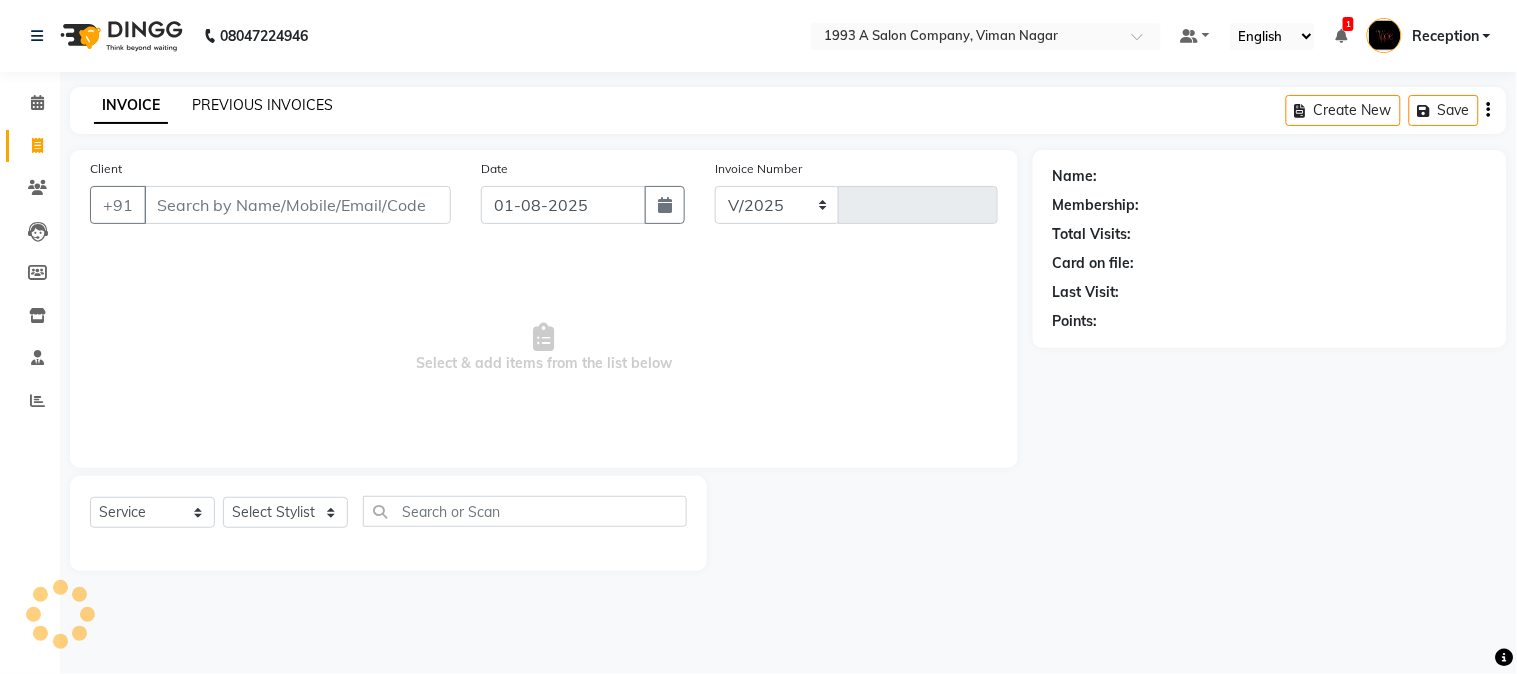 select on "144" 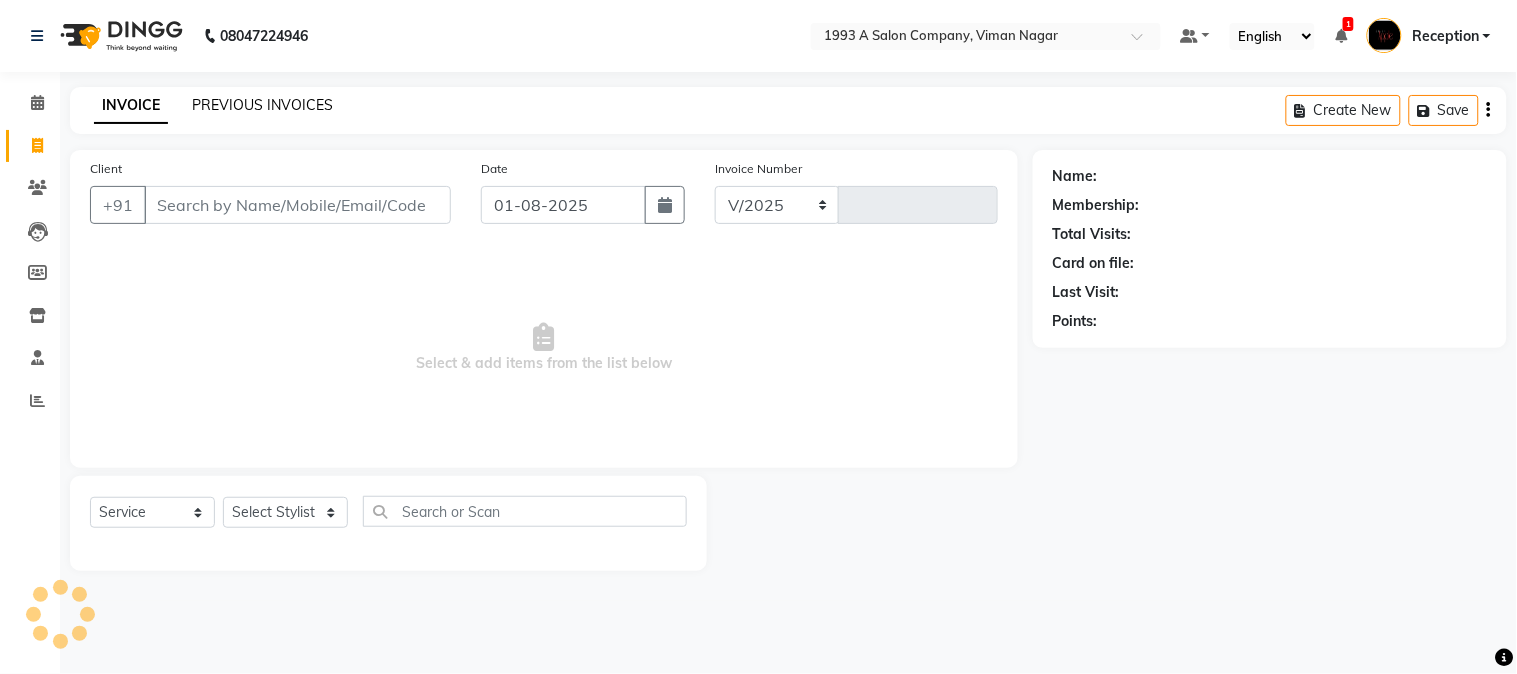 type on "1437" 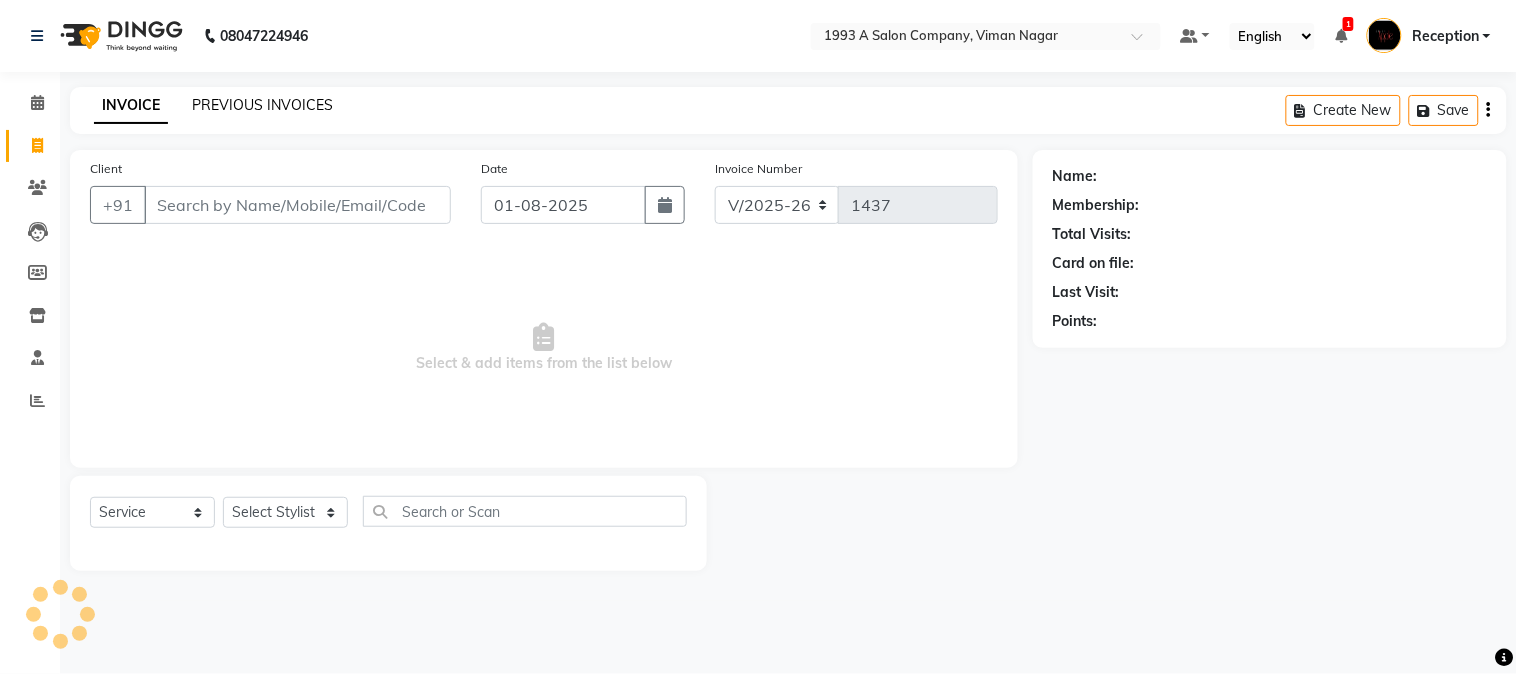click on "PREVIOUS INVOICES" 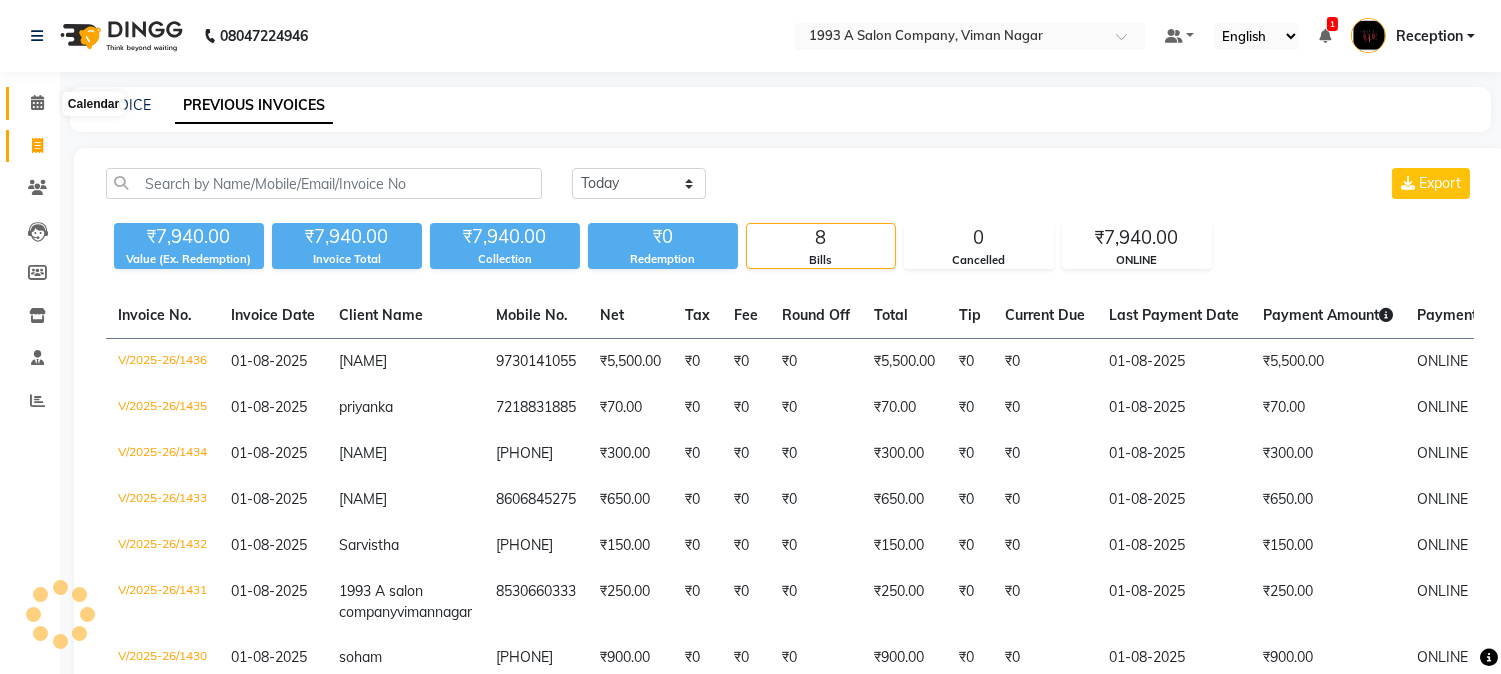 click 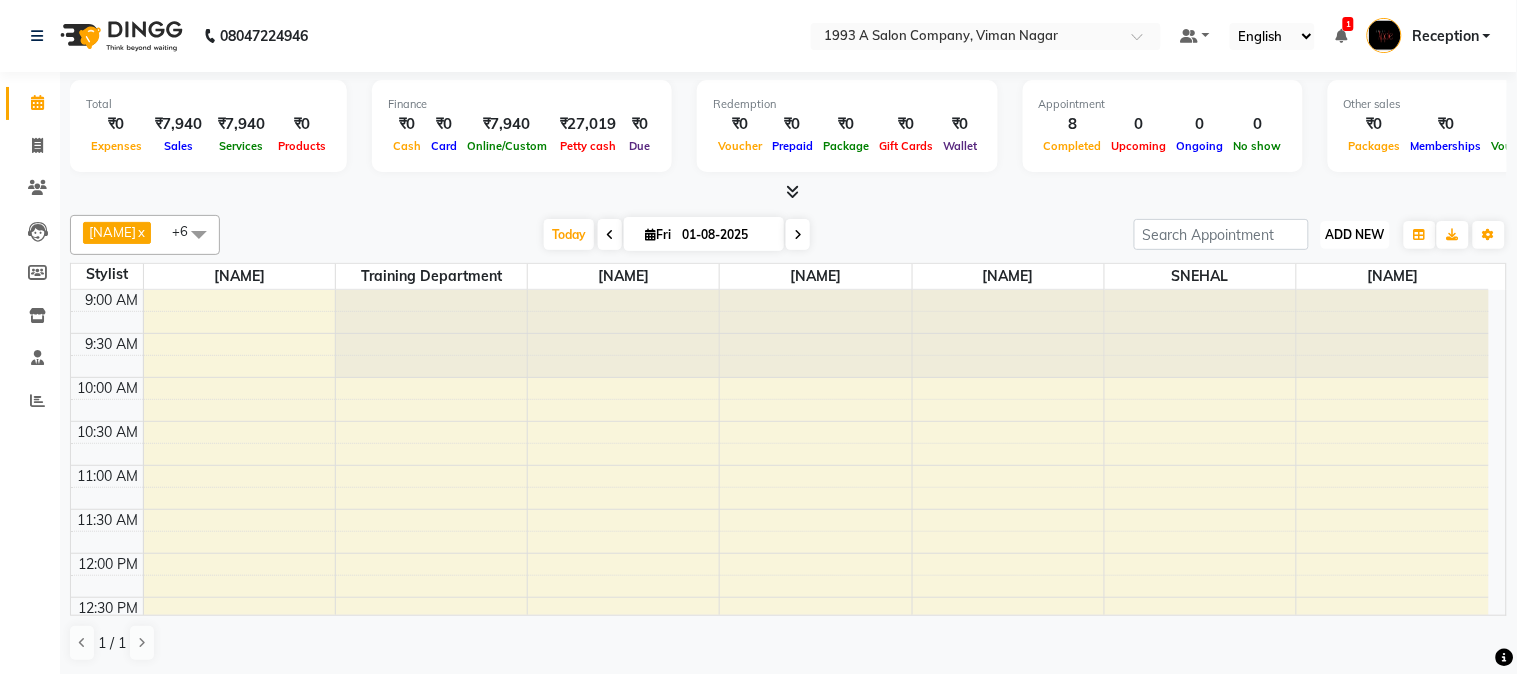 click on "ADD NEW" at bounding box center (1355, 234) 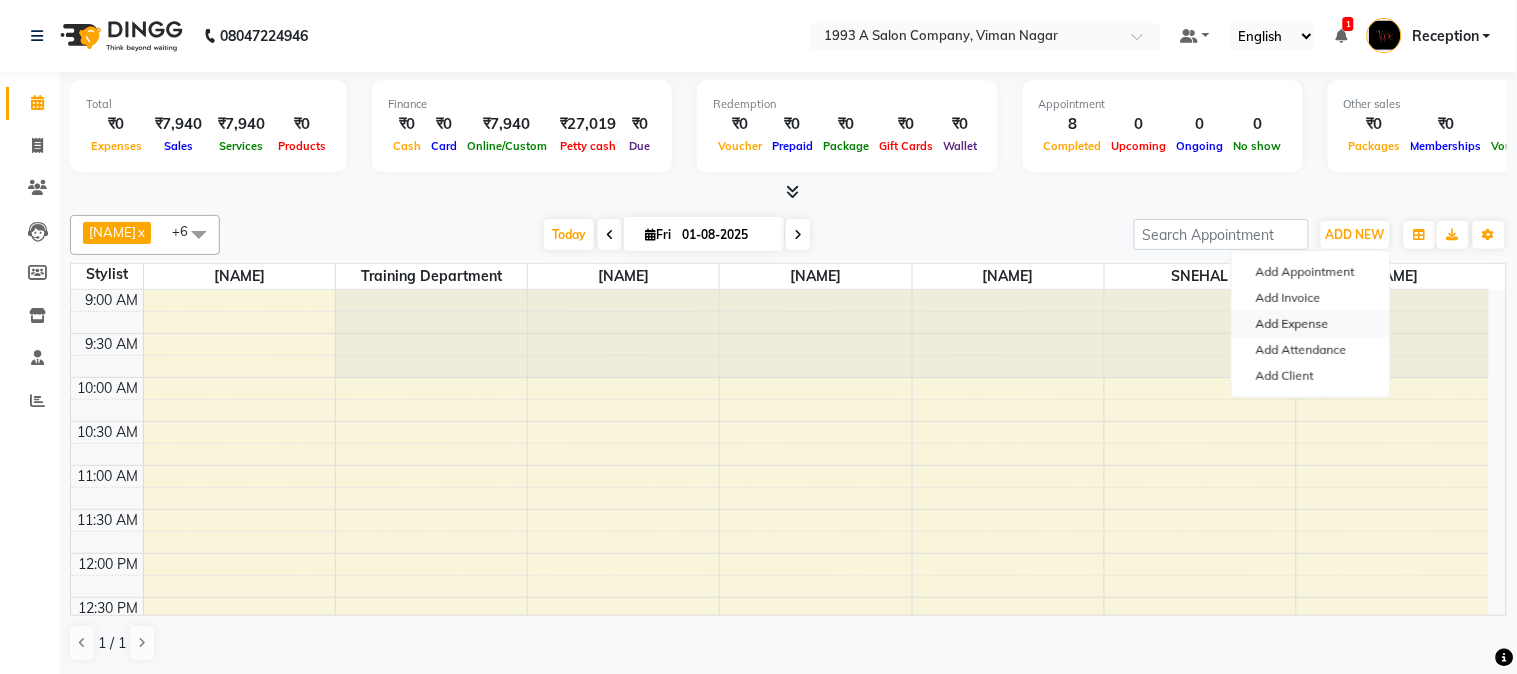 click on "Add Expense" at bounding box center (1311, 324) 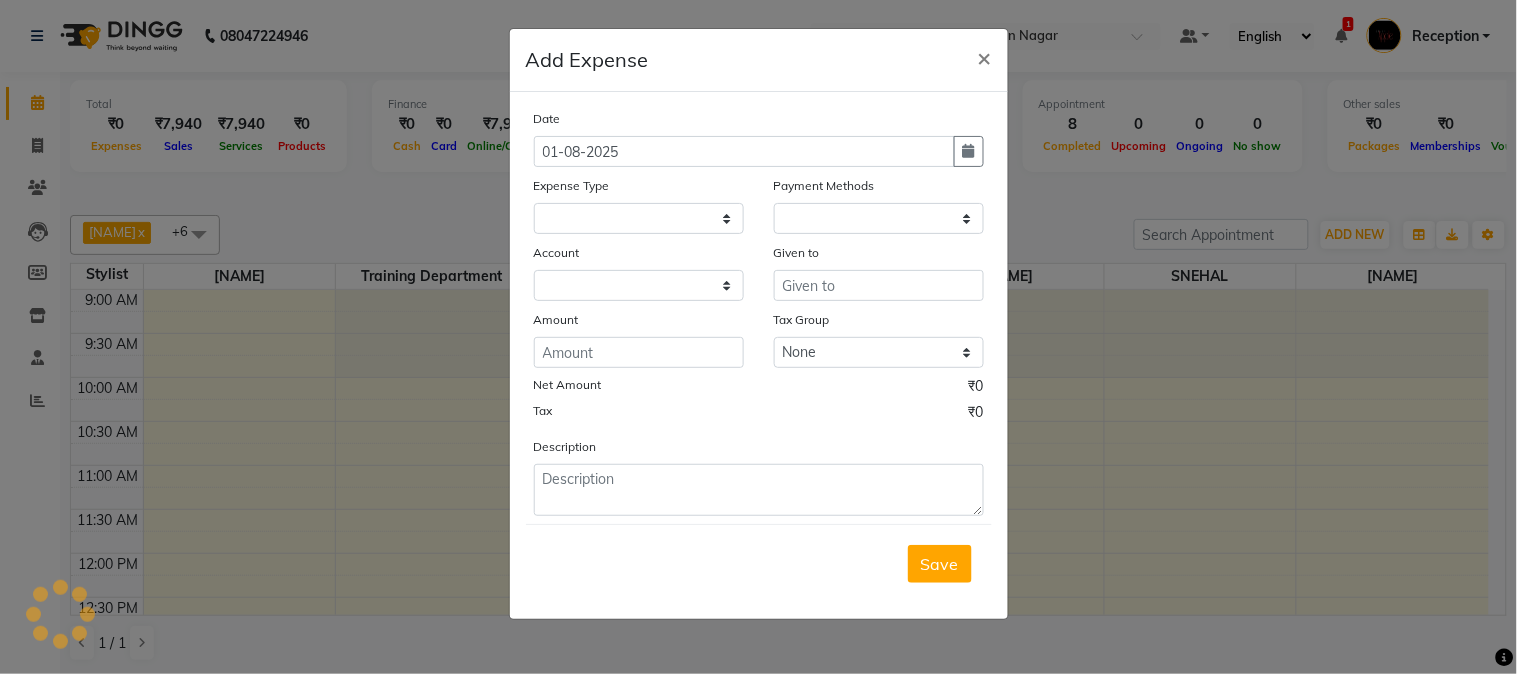 select 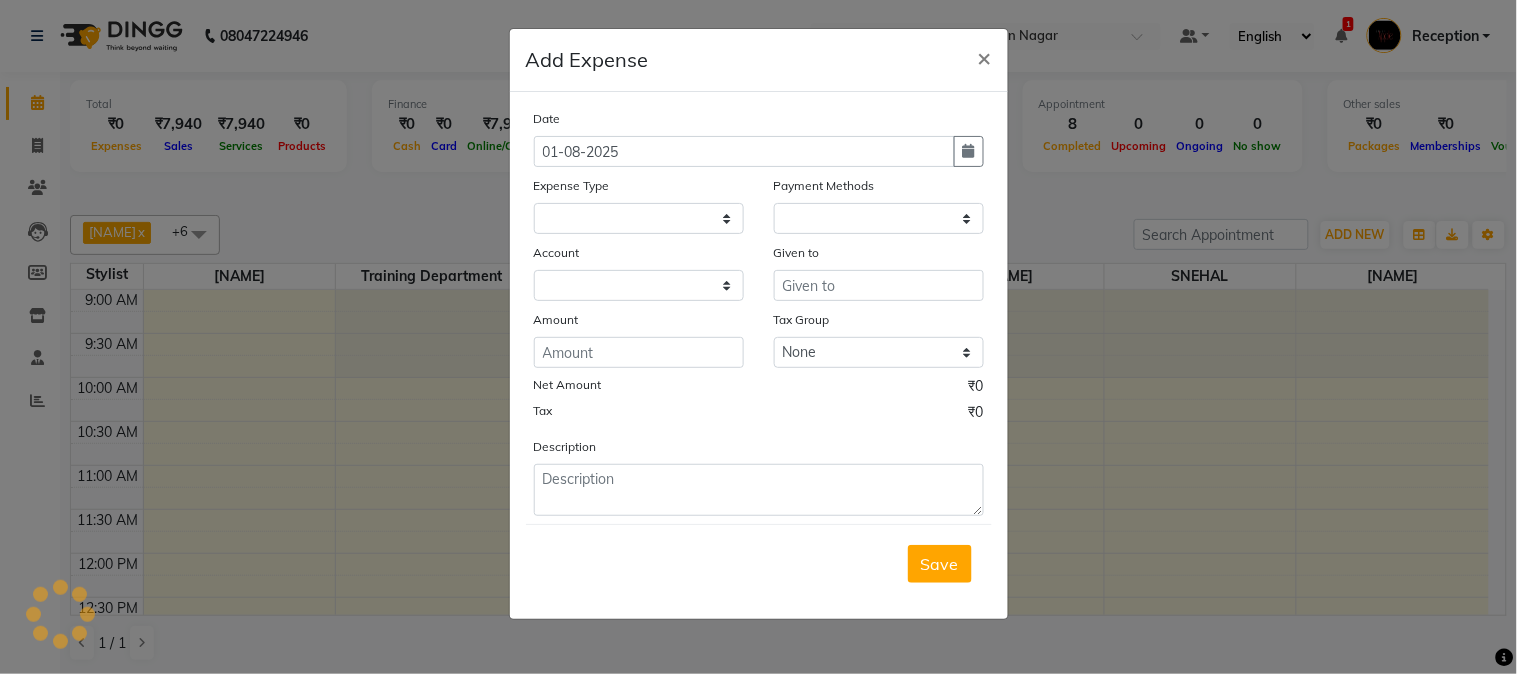 select on "1" 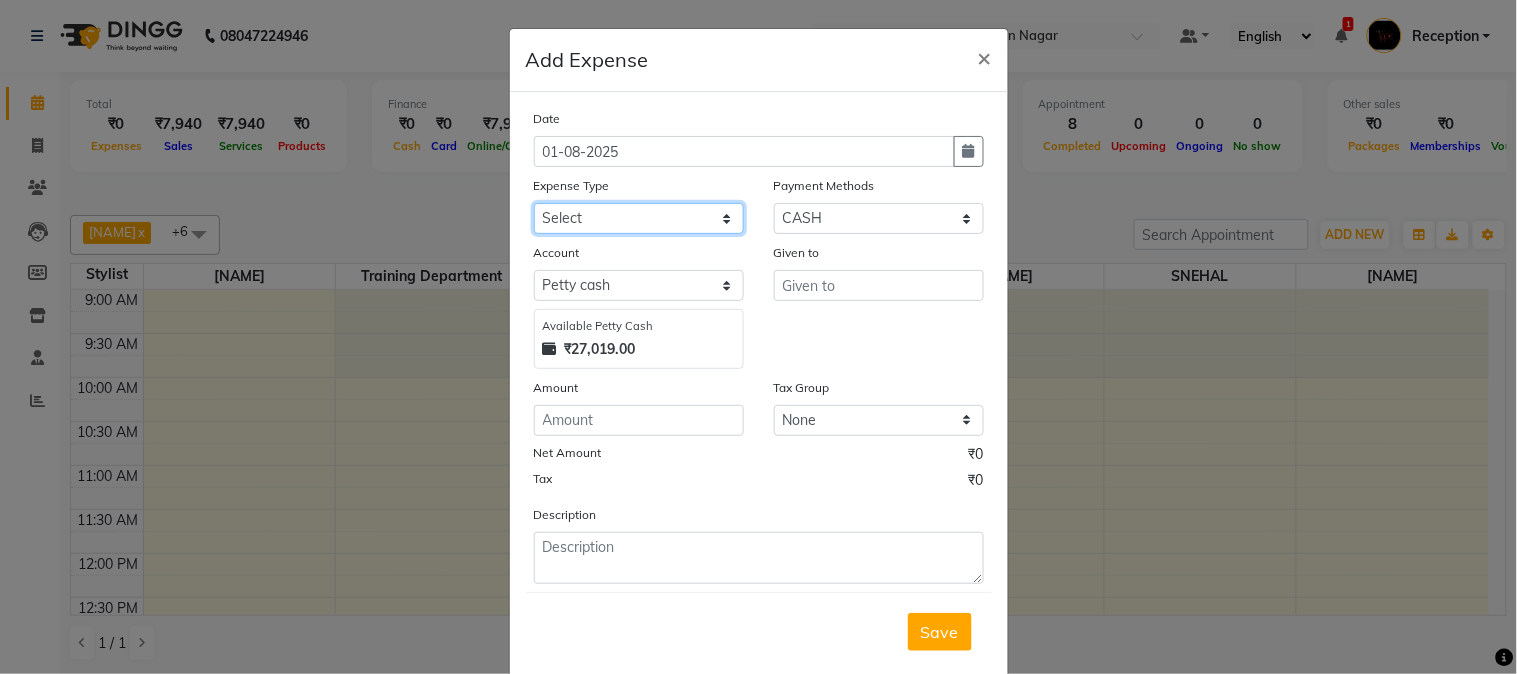 click on "Select CASH HANDED OVER TO OWNER client refund Client Snacks Donation Electricity bill Equipment Flower bill Garbage Collection Groceries House keeping material Internet bill Laundry Maintenance Marketing milk Milk Mobile bill Other Pantry Product Rent Royalty Staff advance salary Staff incentive Staff incentive staff salary Staff Snacks Staff Travel Tea & Refreshment Tea & Refreshment Tip water bill" 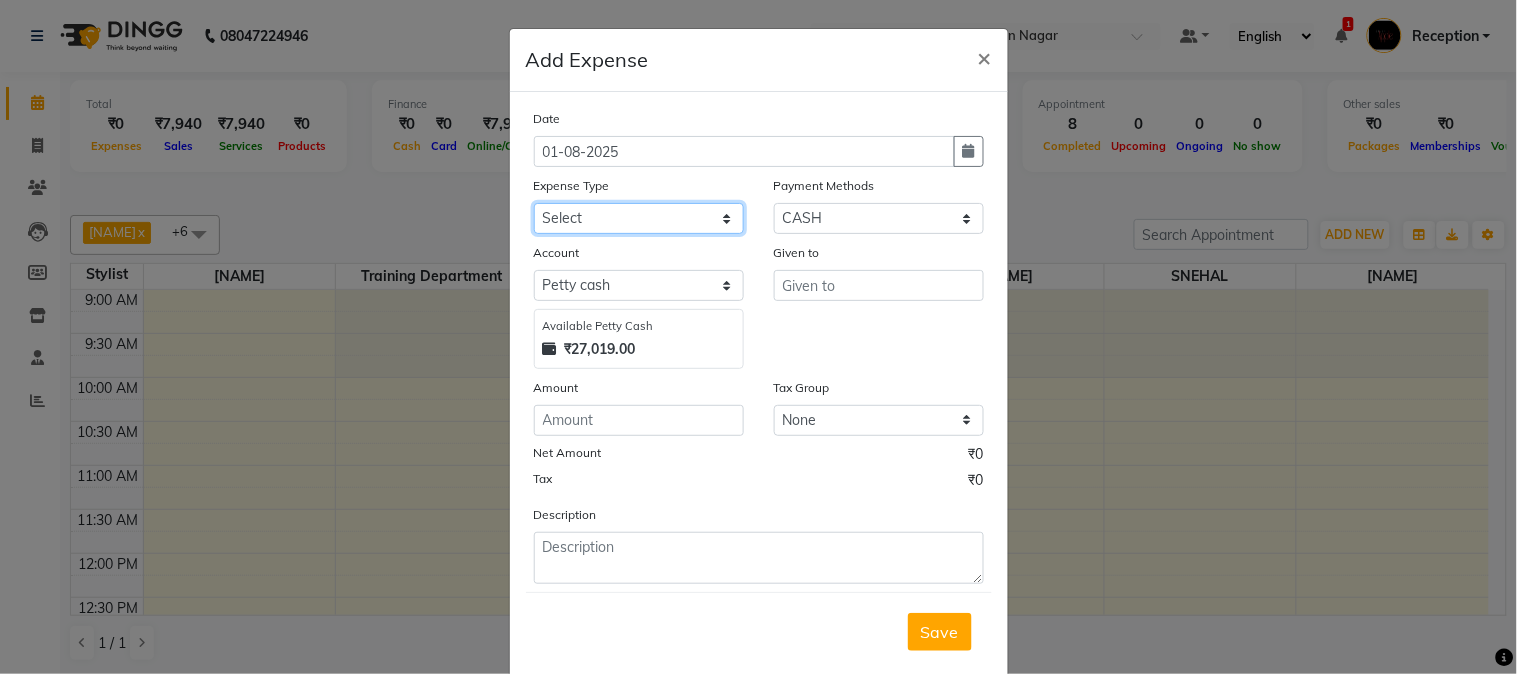 select on "20978" 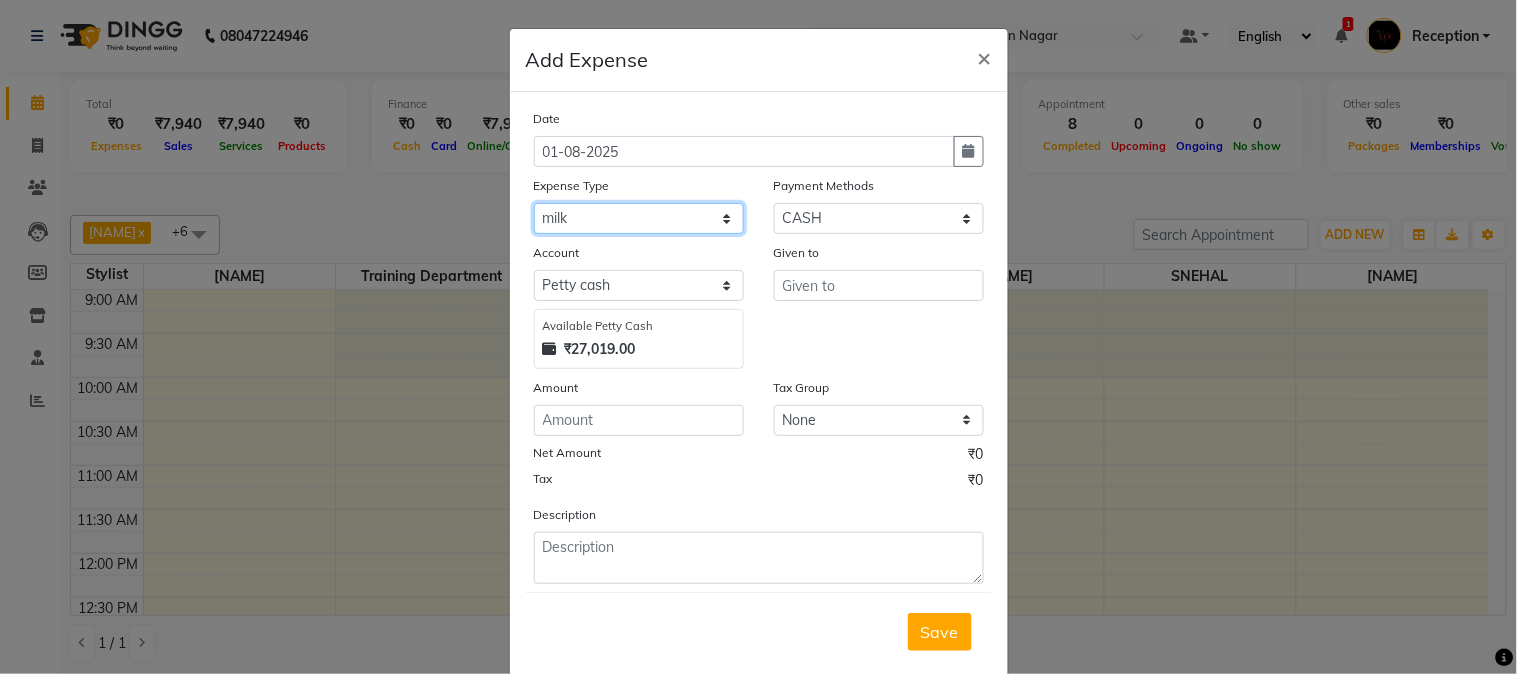 click on "Select CASH HANDED OVER TO OWNER client refund Client Snacks Donation Electricity bill Equipment Flower bill Garbage Collection Groceries House keeping material Internet bill Laundry Maintenance Marketing milk Milk Mobile bill Other Pantry Product Rent Royalty Staff advance salary Staff incentive Staff incentive staff salary Staff Snacks Staff Travel Tea & Refreshment Tea & Refreshment Tip water bill" 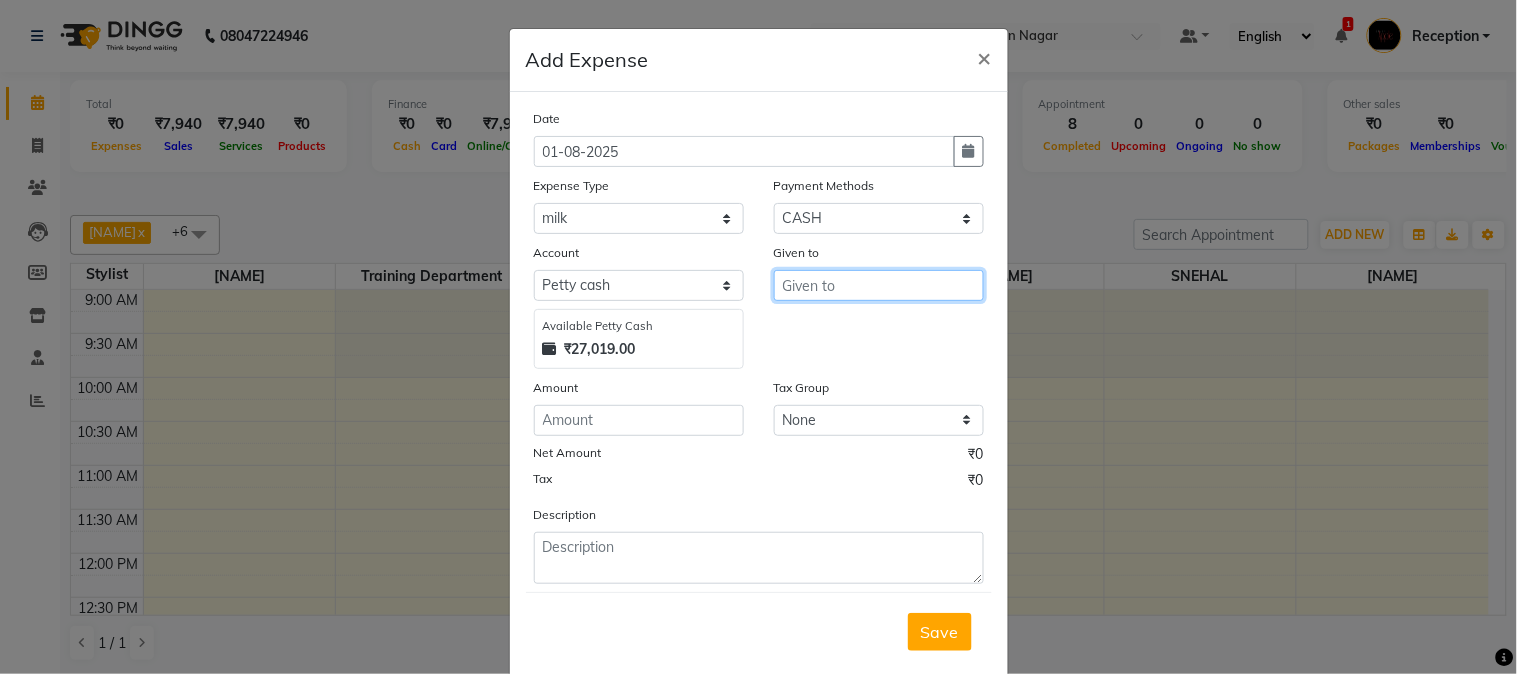 click at bounding box center [879, 285] 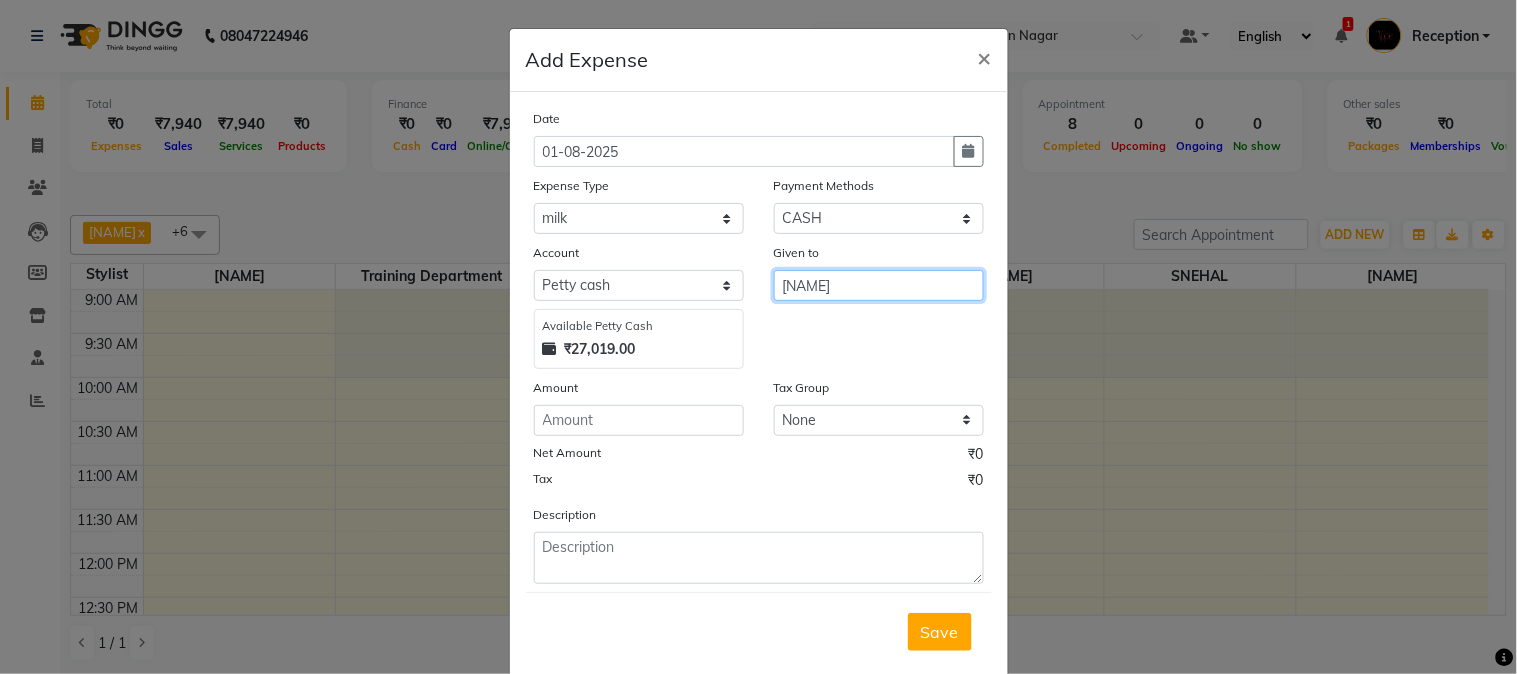 type on "[NAME]" 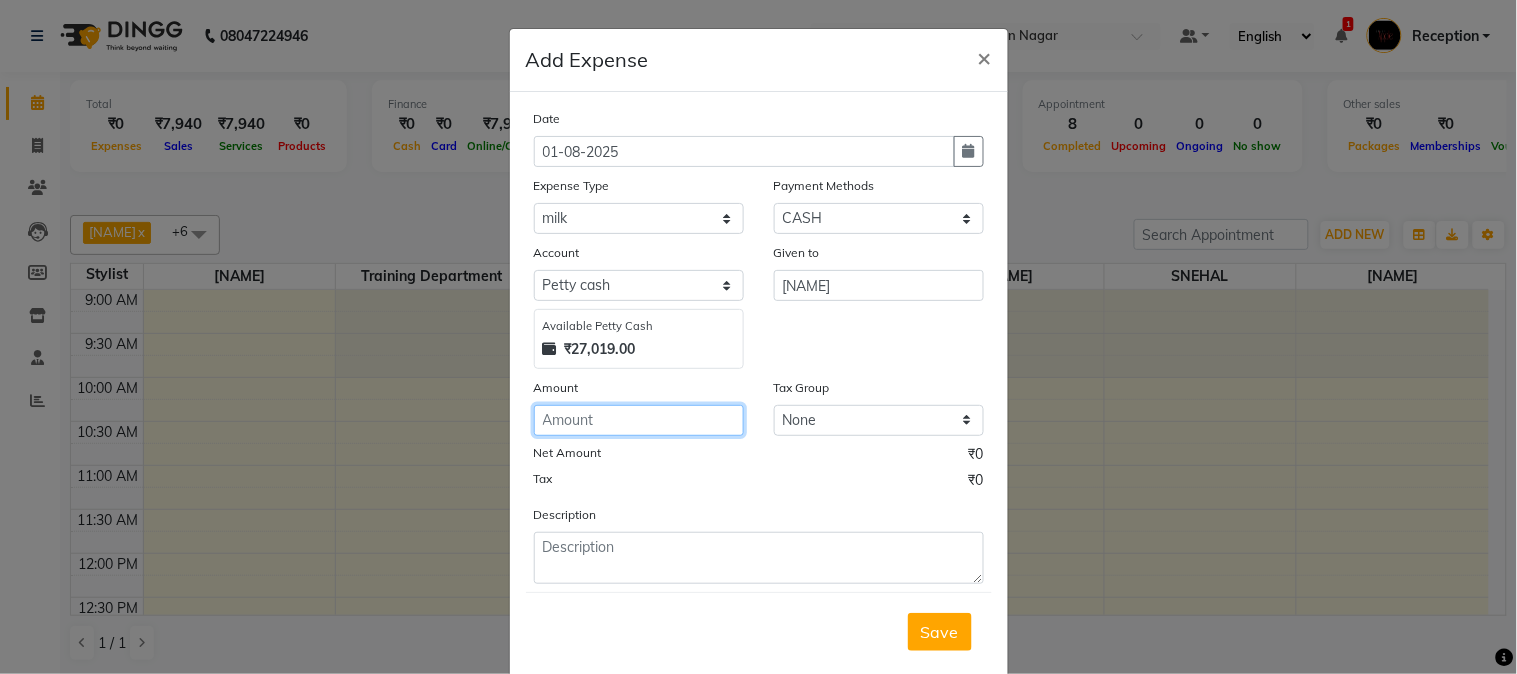 click 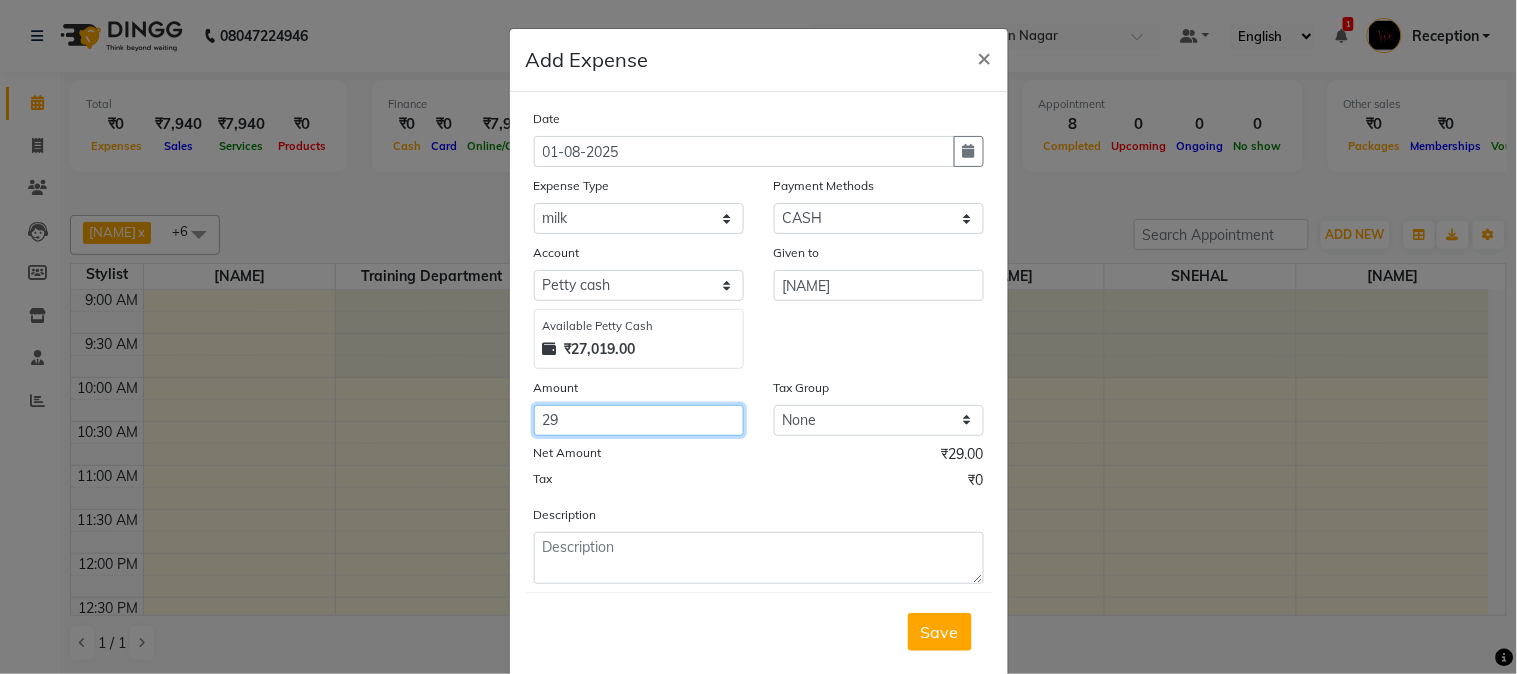 type on "29" 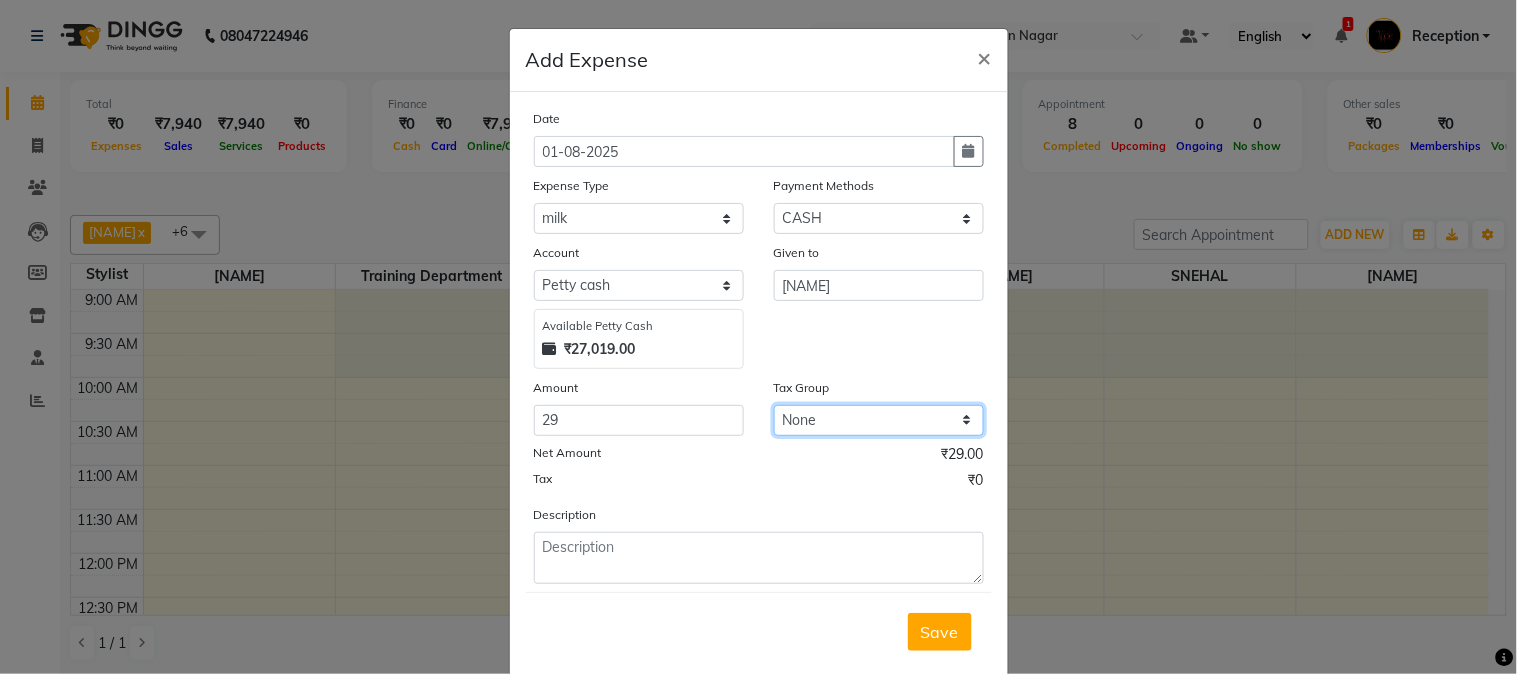 click on "None" 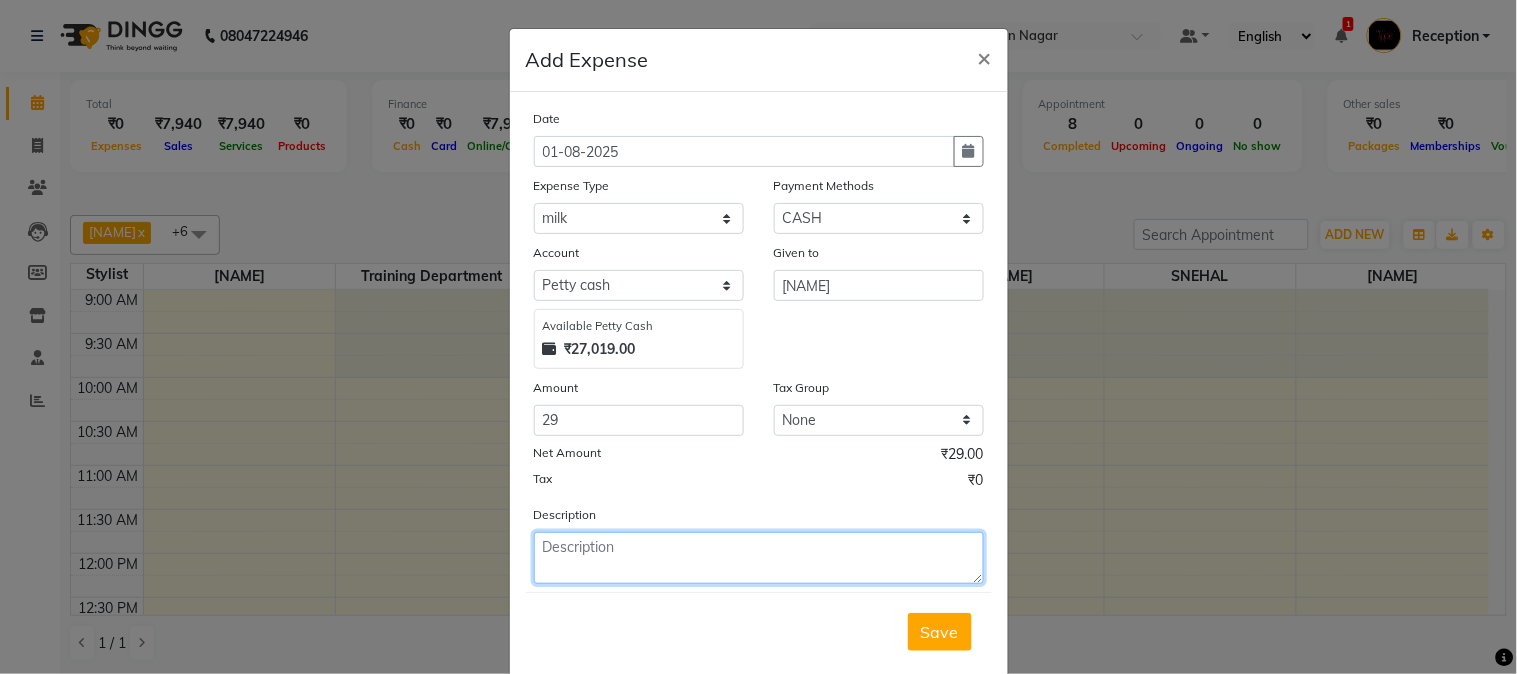 click 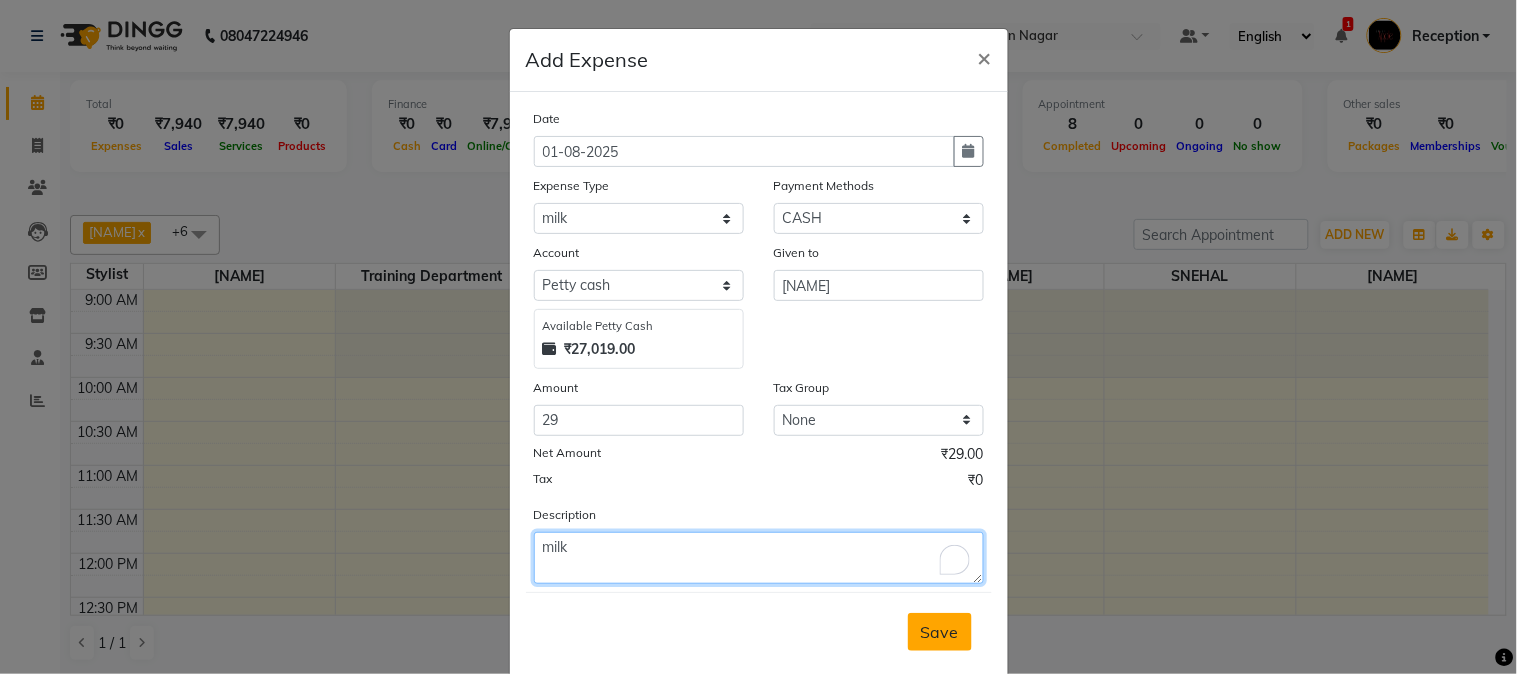 type on "milk" 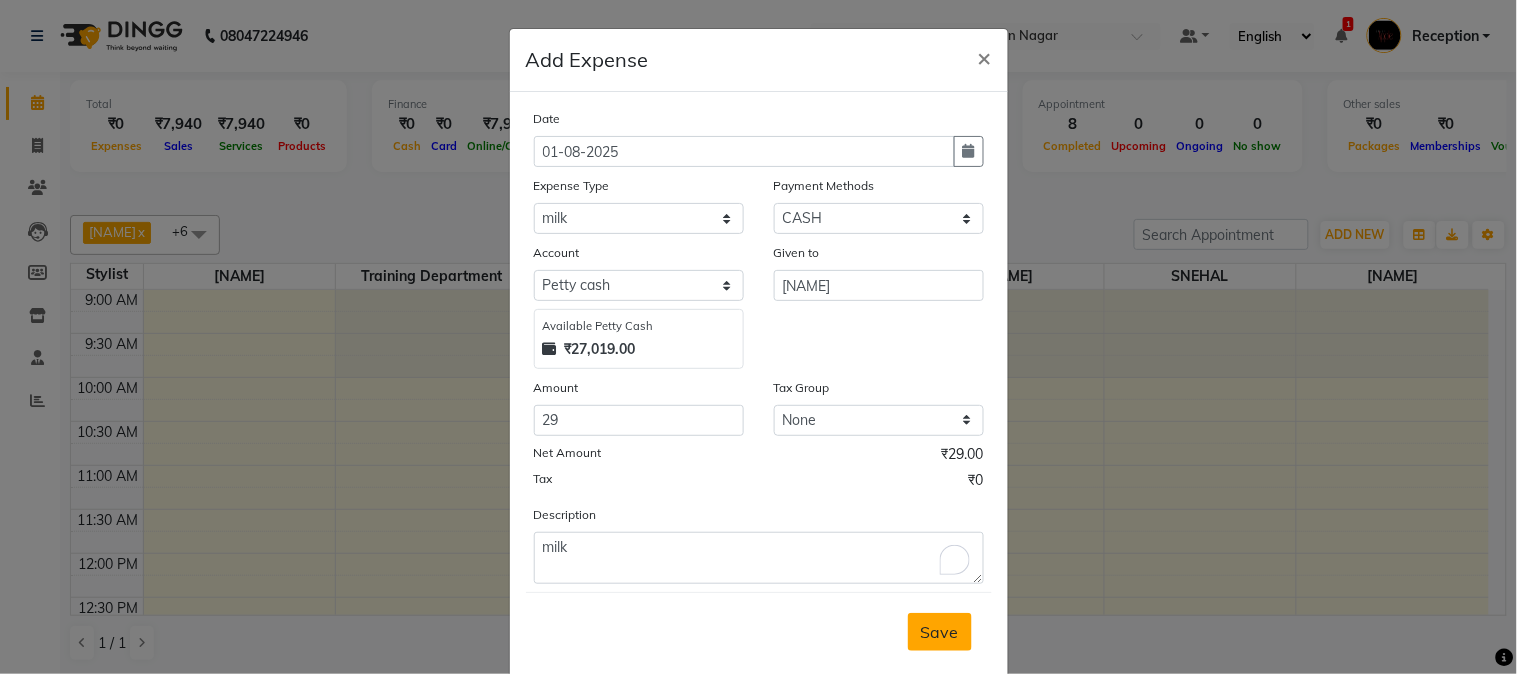 click on "Save" at bounding box center (940, 632) 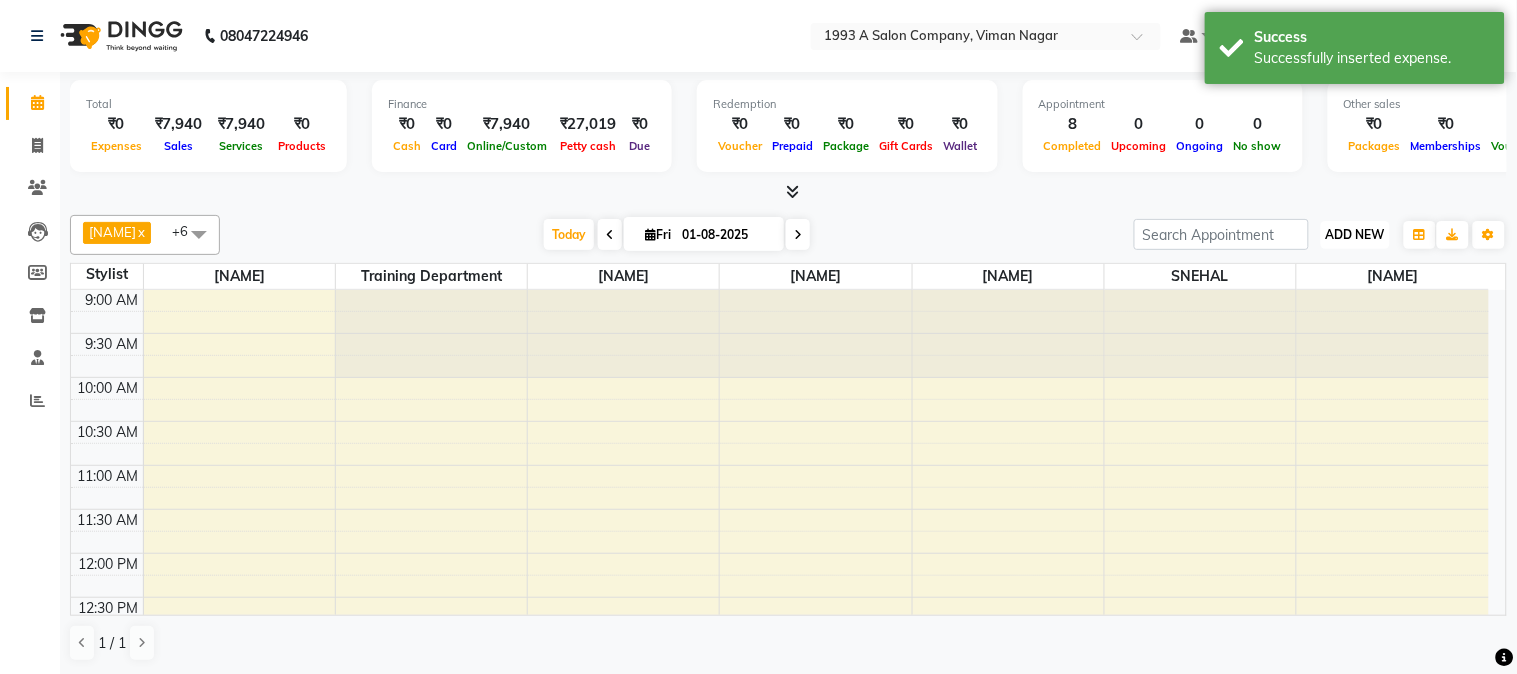 click on "ADD NEW" at bounding box center (1355, 234) 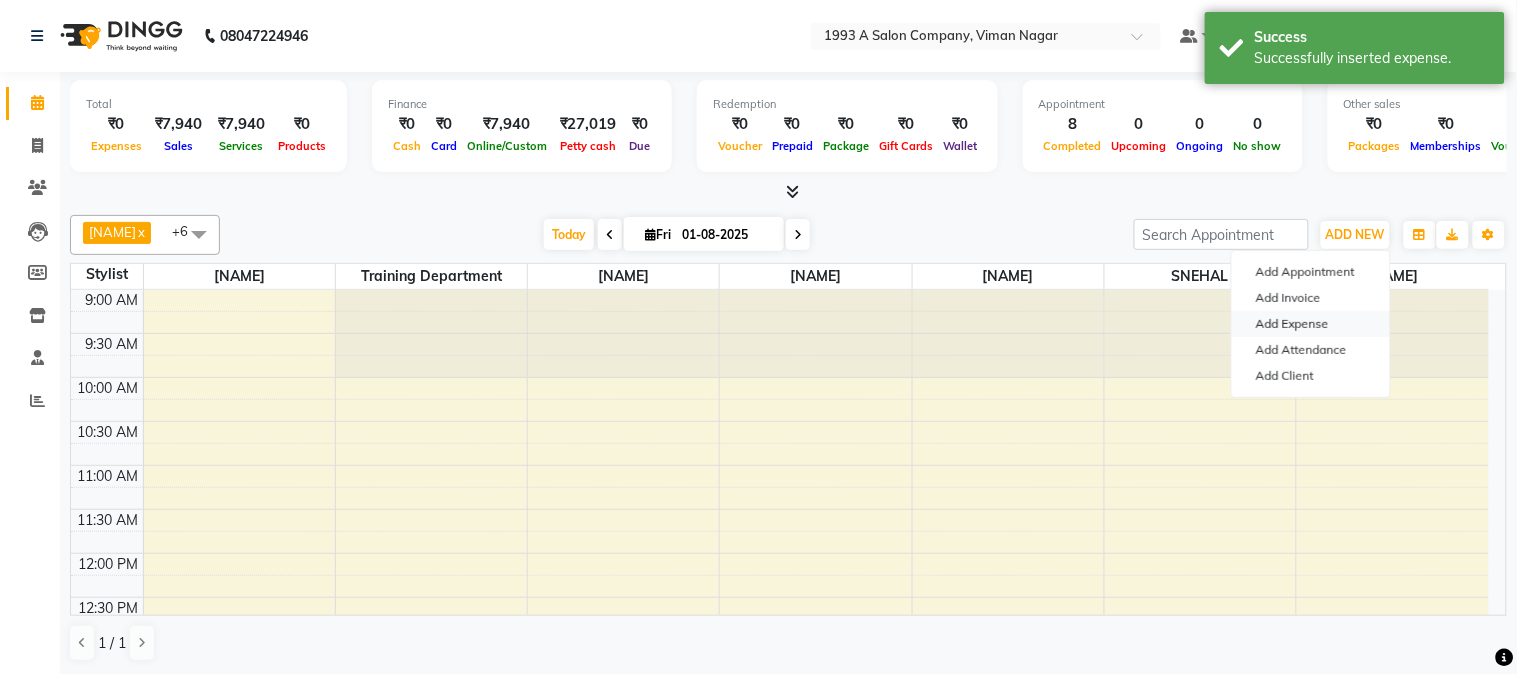 click on "Add Expense" at bounding box center [1311, 324] 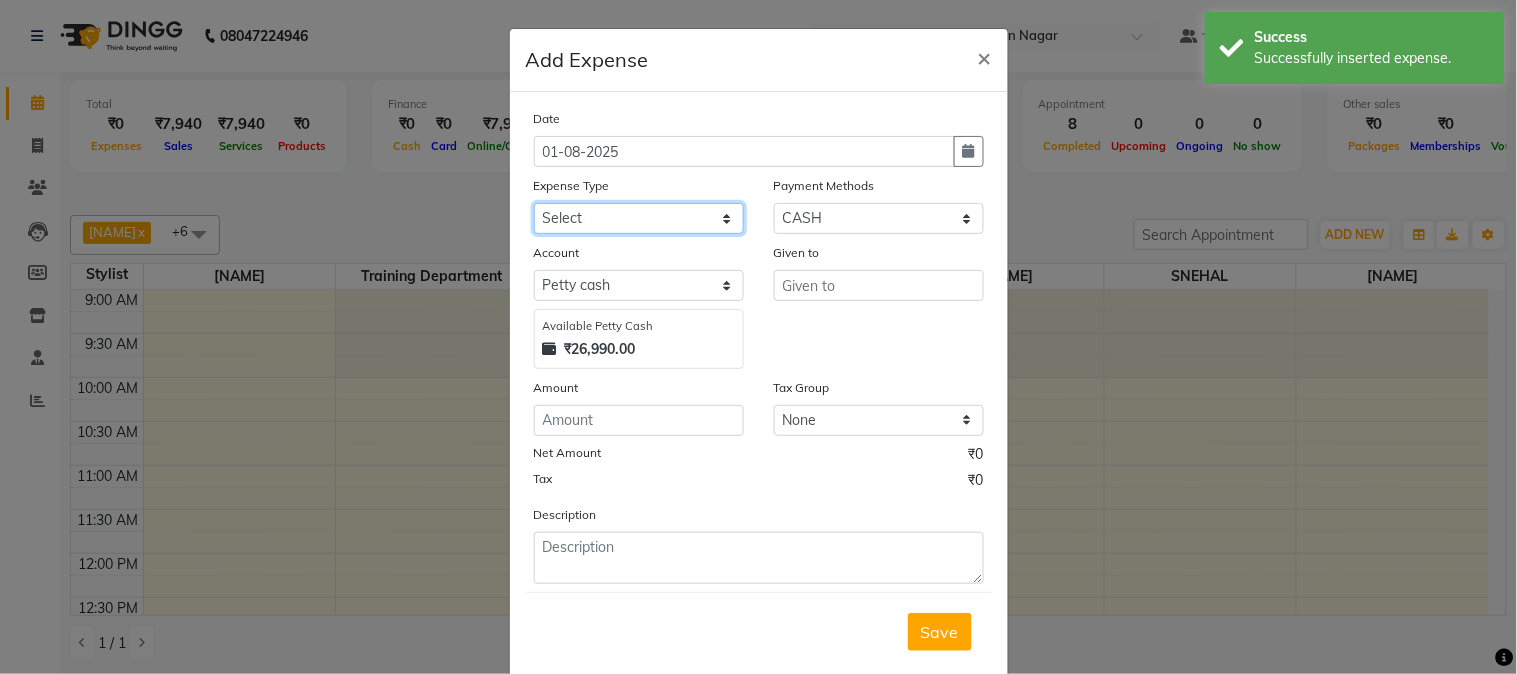 click on "Select CASH HANDED OVER TO OWNER client refund Client Snacks Donation Electricity bill Equipment Flower bill Garbage Collection Groceries House keeping material Internet bill Laundry Maintenance Marketing milk Milk Mobile bill Other Pantry Product Rent Royalty Staff advance salary Staff incentive Staff incentive staff salary Staff Snacks Staff Travel Tea & Refreshment Tea & Refreshment Tip water bill" 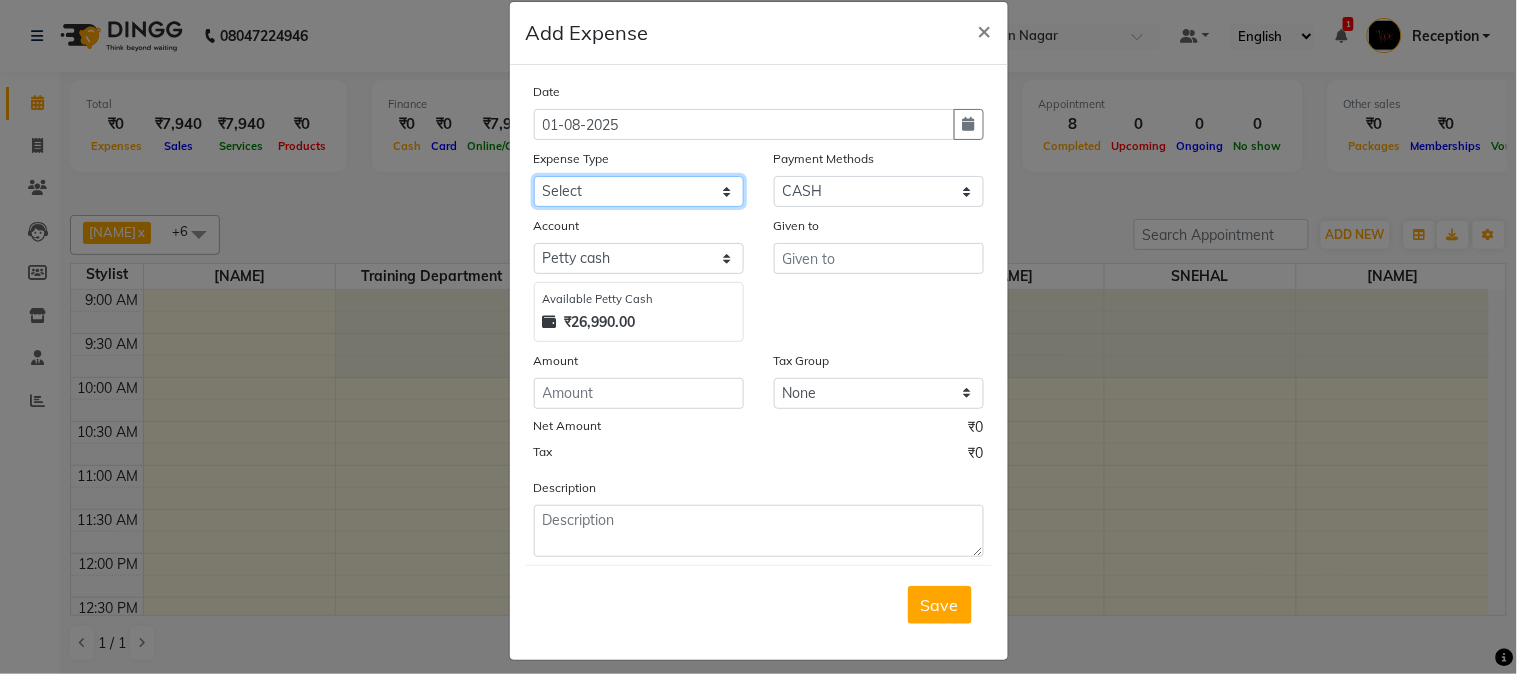 scroll, scrollTop: 43, scrollLeft: 0, axis: vertical 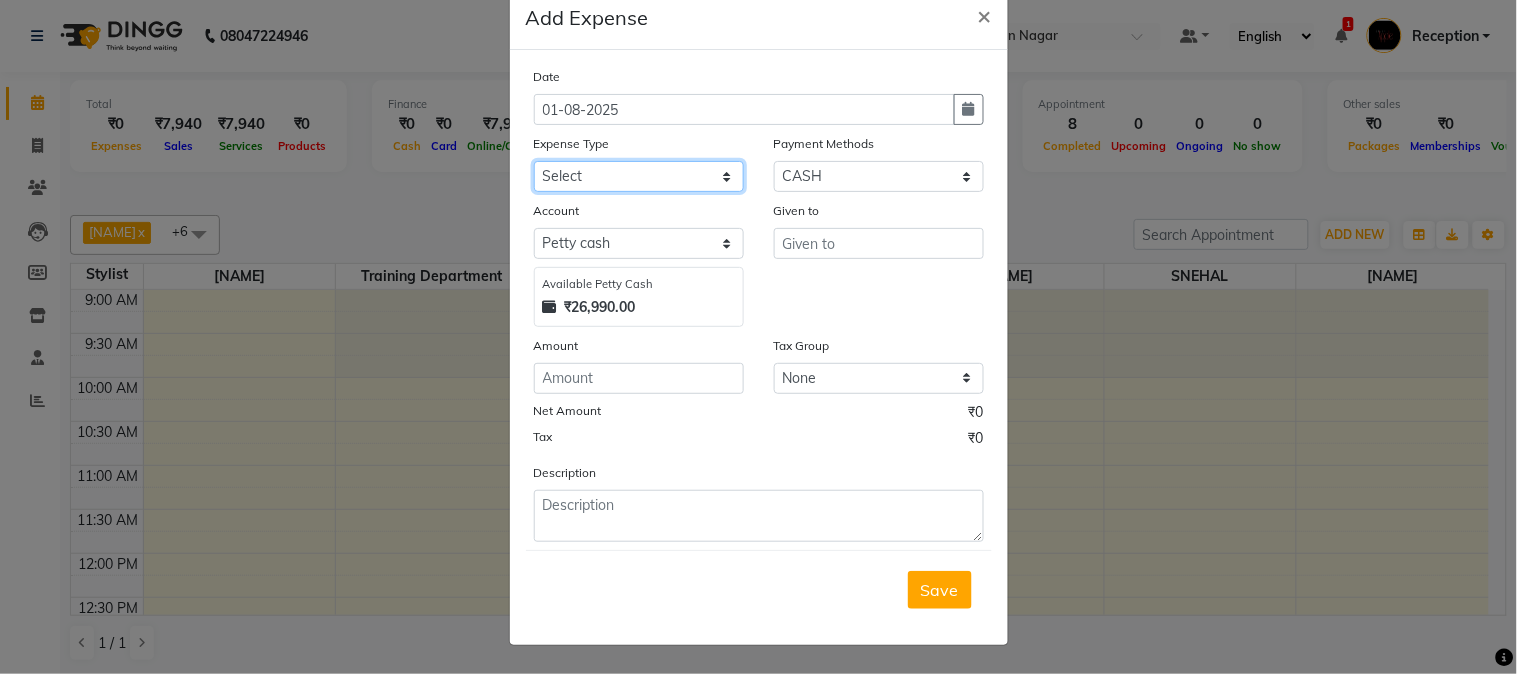 click on "Select CASH HANDED OVER TO OWNER client refund Client Snacks Donation Electricity bill Equipment Flower bill Garbage Collection Groceries House keeping material Internet bill Laundry Maintenance Marketing milk Milk Mobile bill Other Pantry Product Rent Royalty Staff advance salary Staff incentive Staff incentive staff salary Staff Snacks Staff Travel Tea & Refreshment Tea & Refreshment Tip water bill" 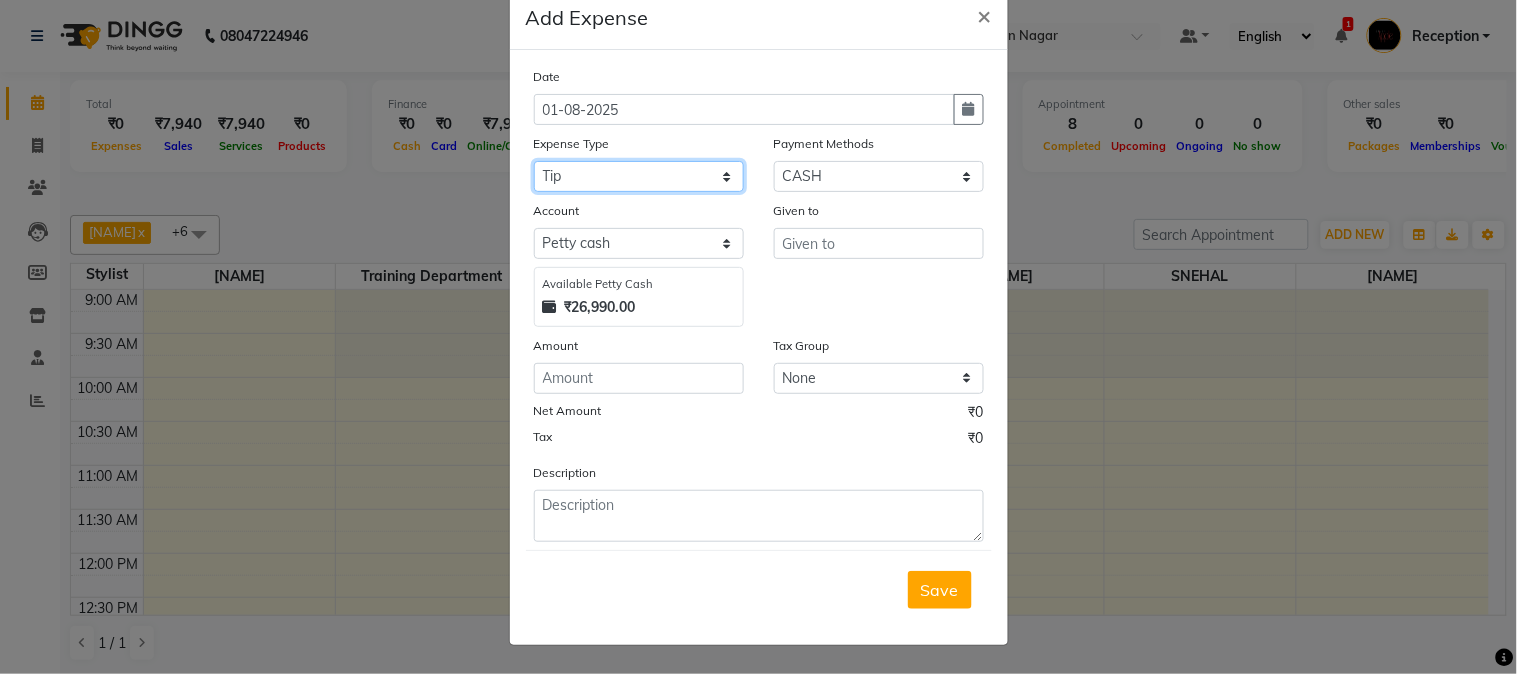 click on "Select CASH HANDED OVER TO OWNER client refund Client Snacks Donation Electricity bill Equipment Flower bill Garbage Collection Groceries House keeping material Internet bill Laundry Maintenance Marketing milk Milk Mobile bill Other Pantry Product Rent Royalty Staff advance salary Staff incentive Staff incentive staff salary Staff Snacks Staff Travel Tea & Refreshment Tea & Refreshment Tip water bill" 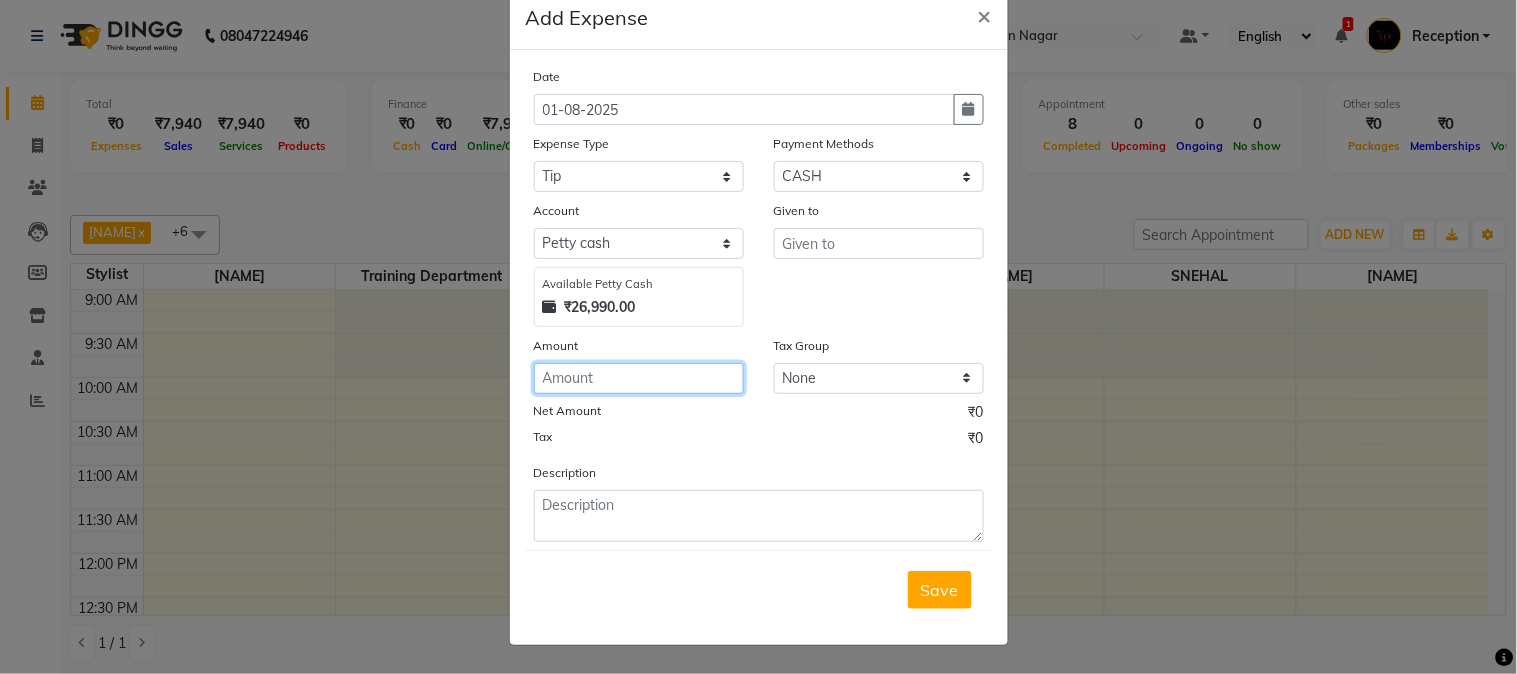click 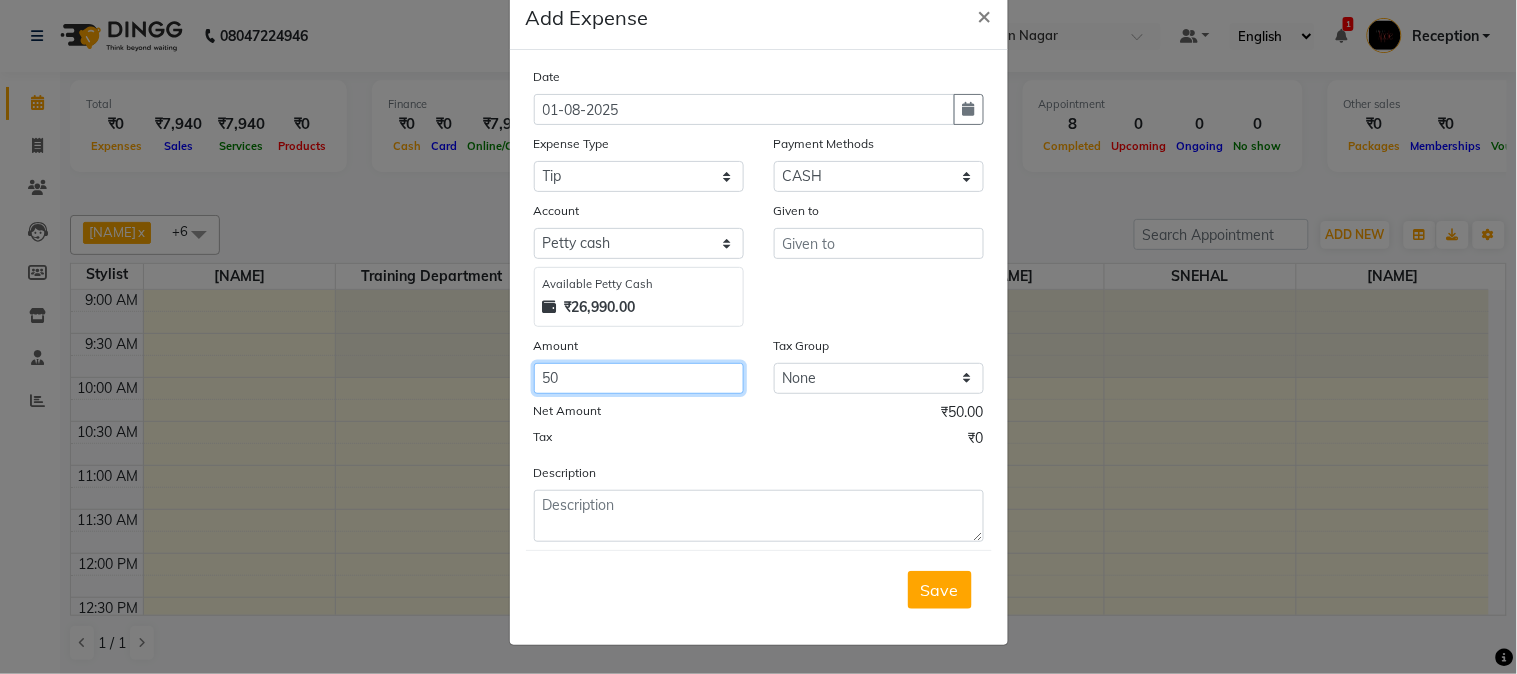type on "50" 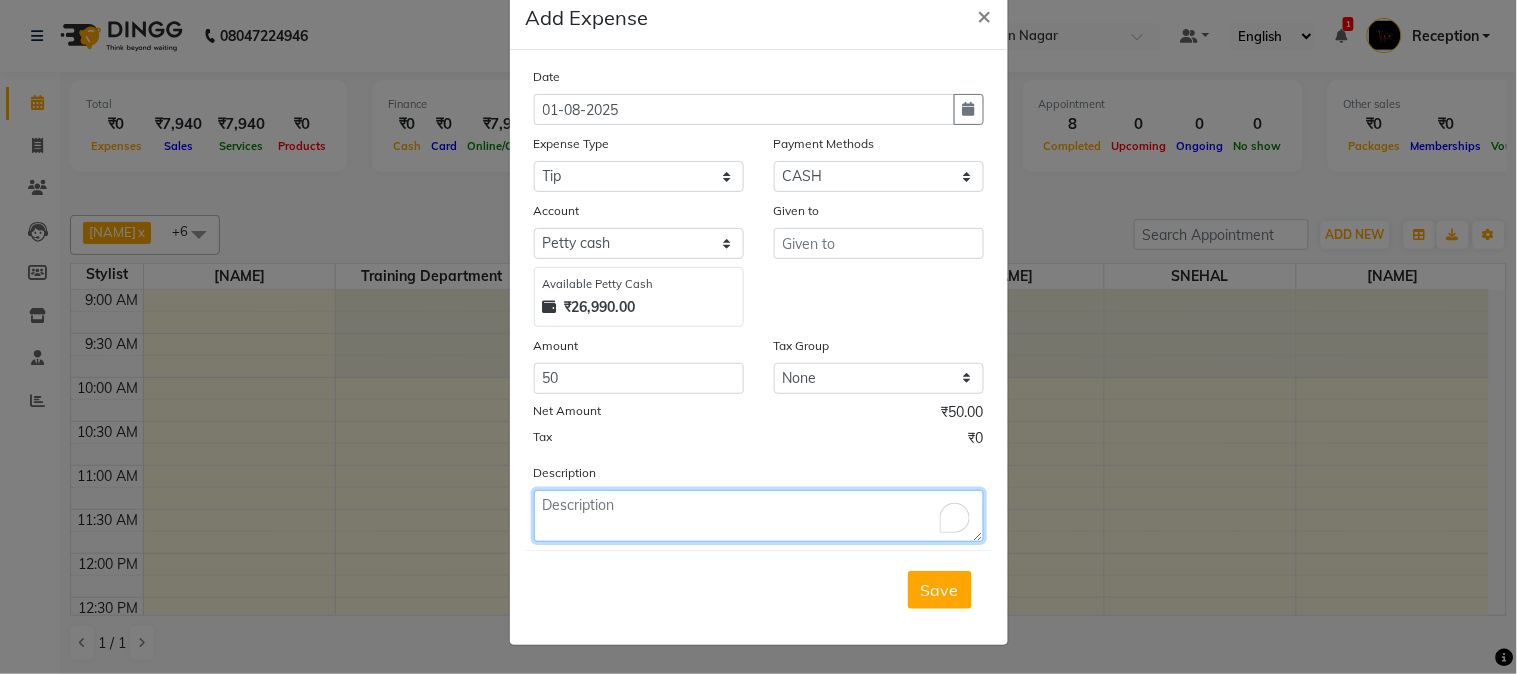 click 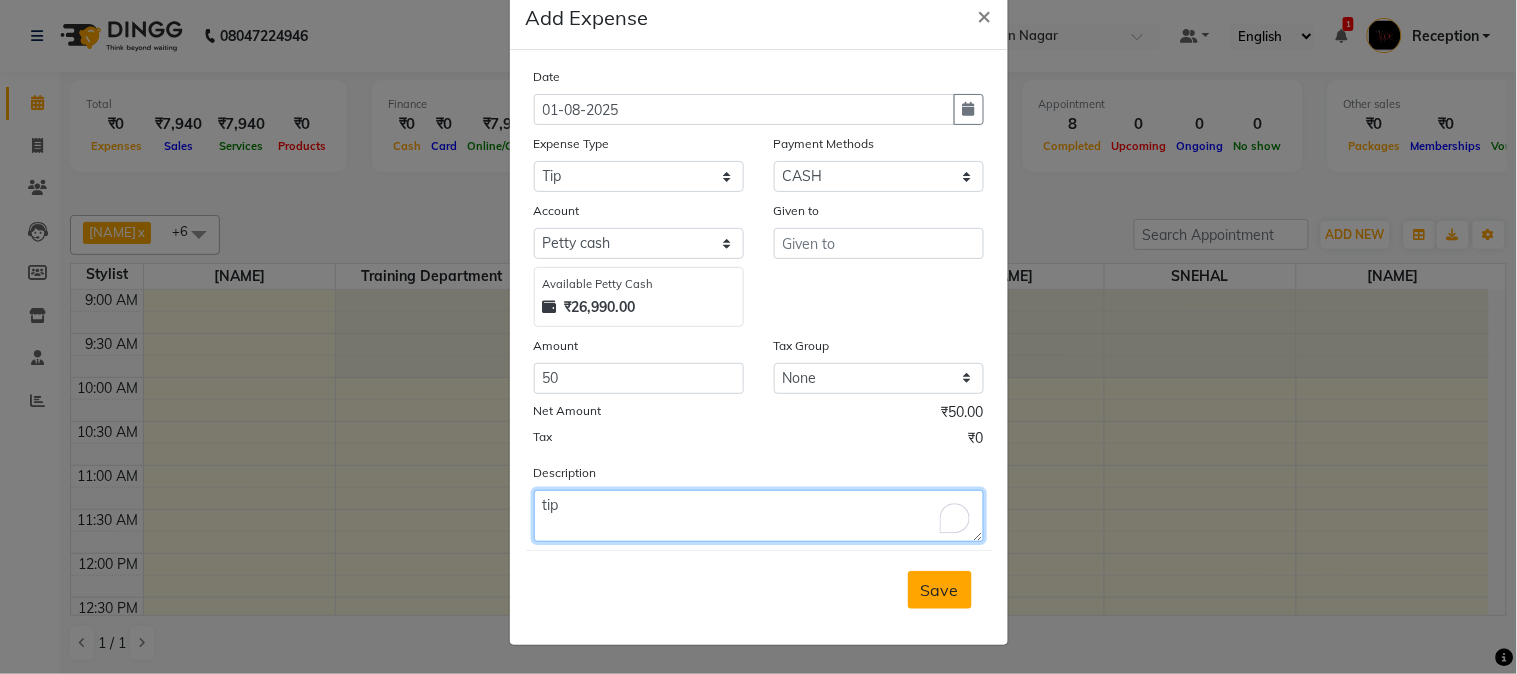 type on "tip" 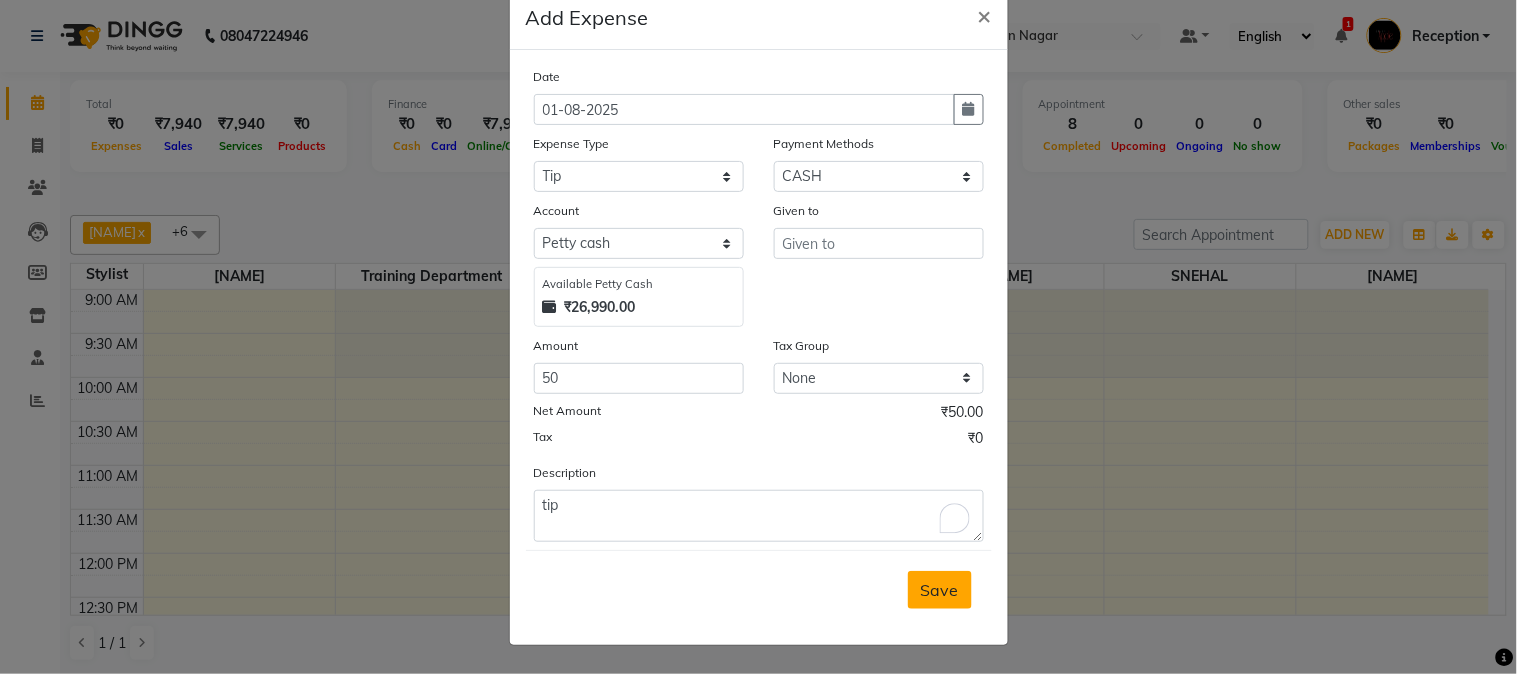 click on "Save" at bounding box center [940, 590] 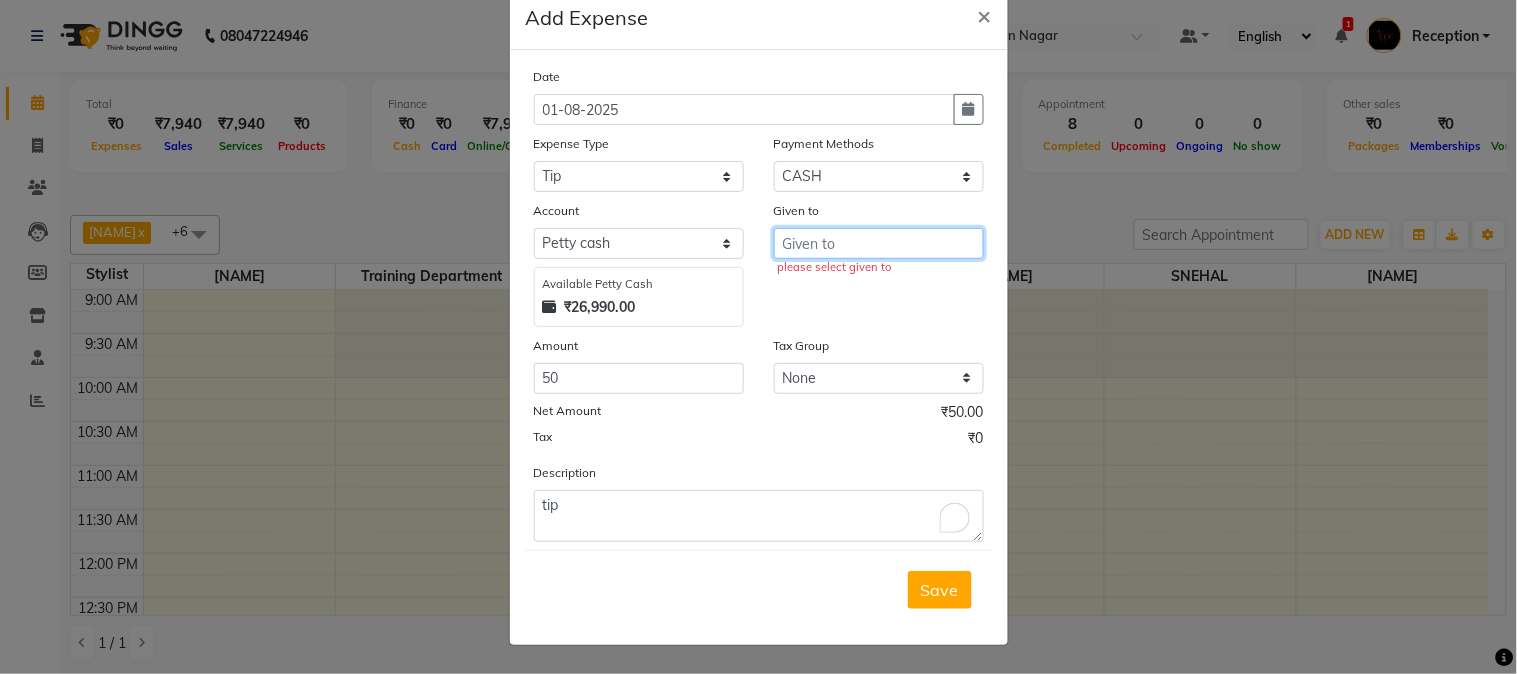 click at bounding box center (879, 243) 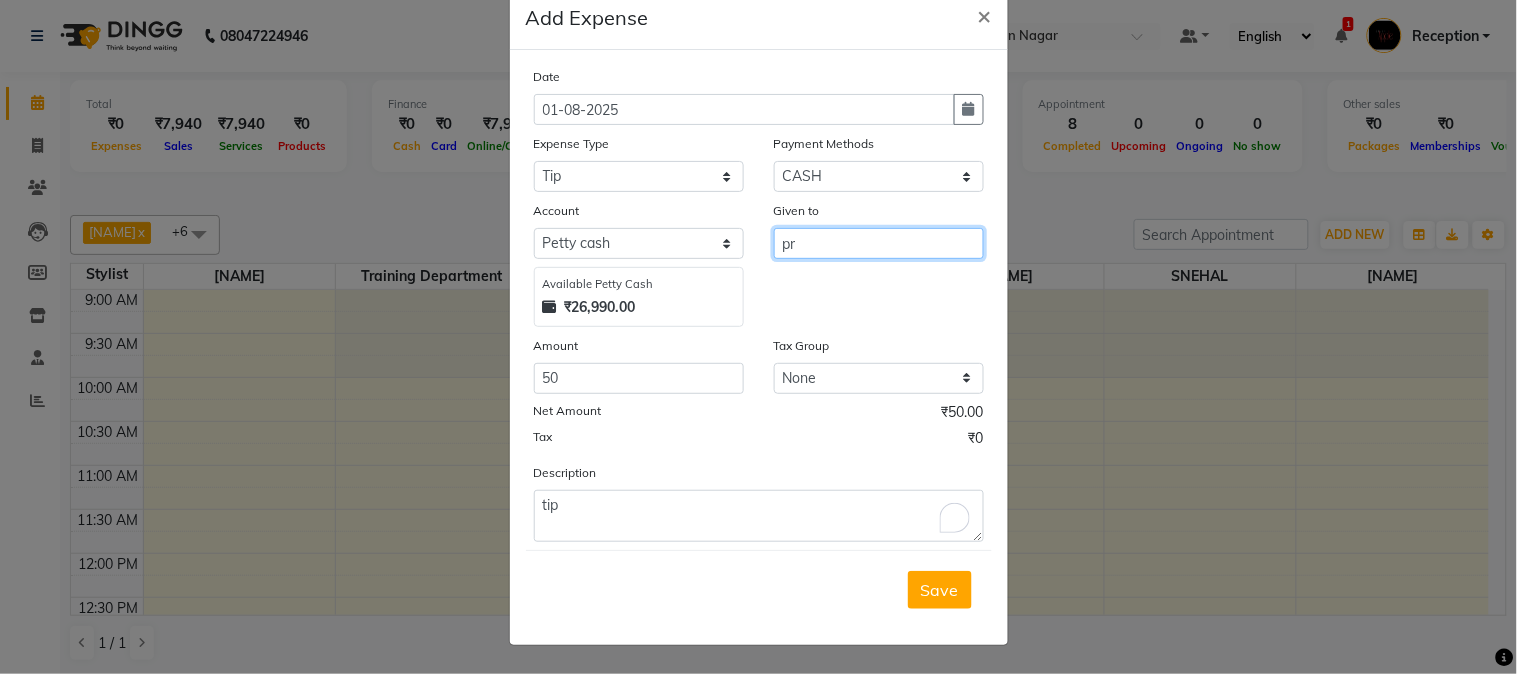 type on "p" 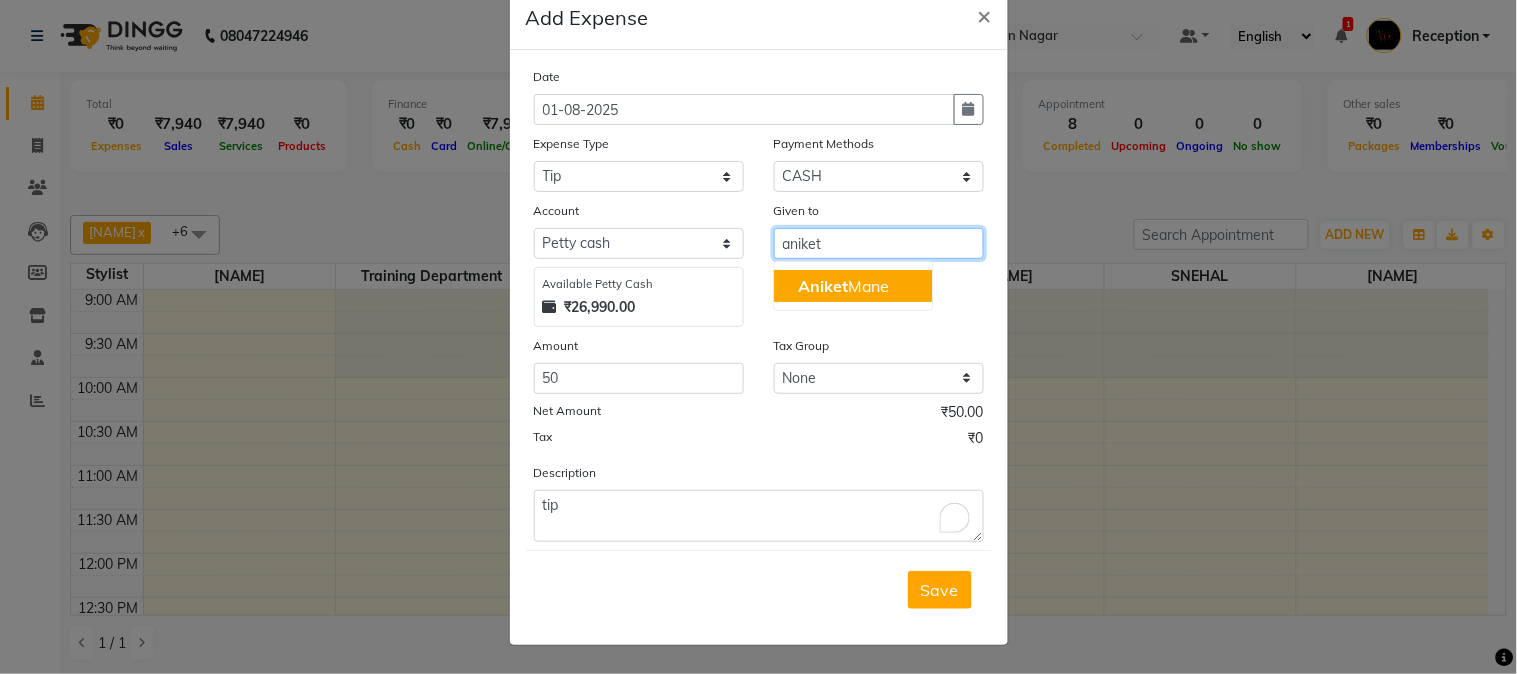 click on "[NAME]" at bounding box center [853, 286] 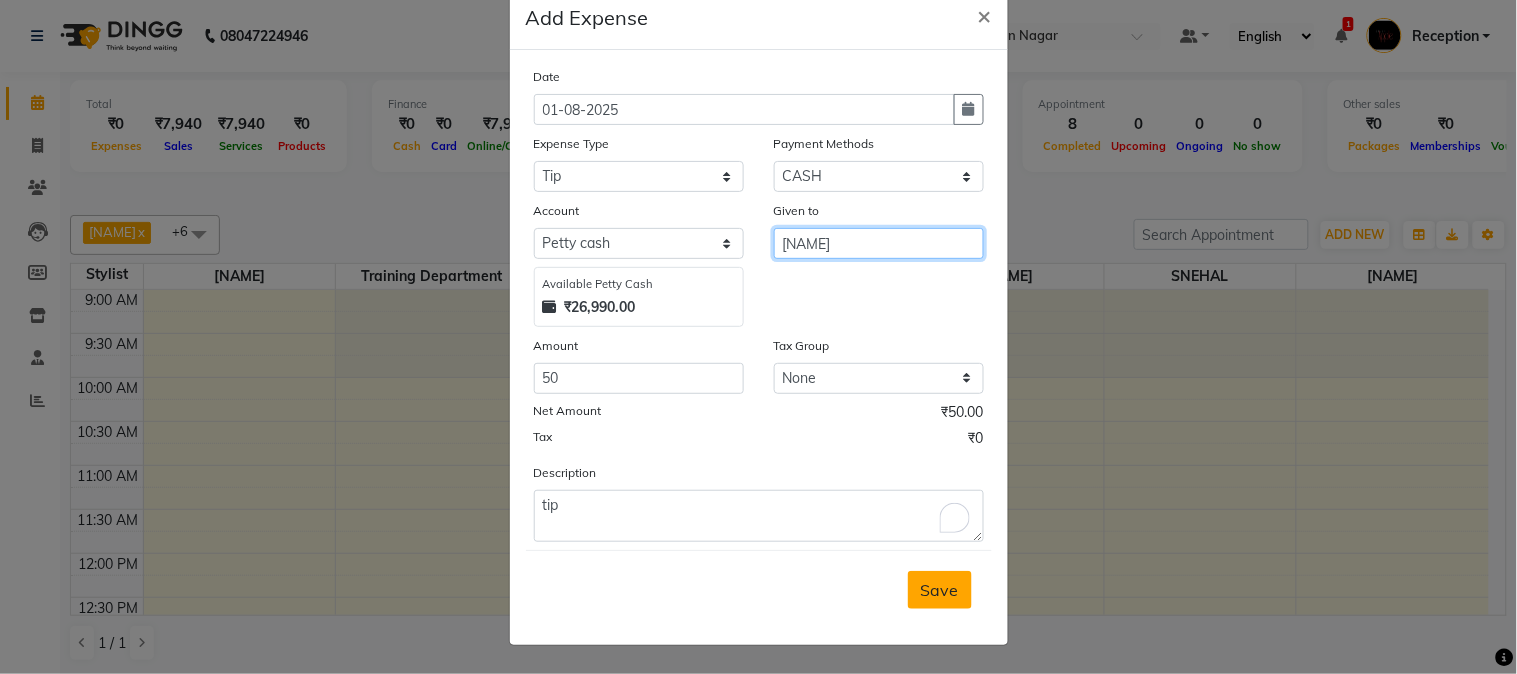 type on "[NAME]" 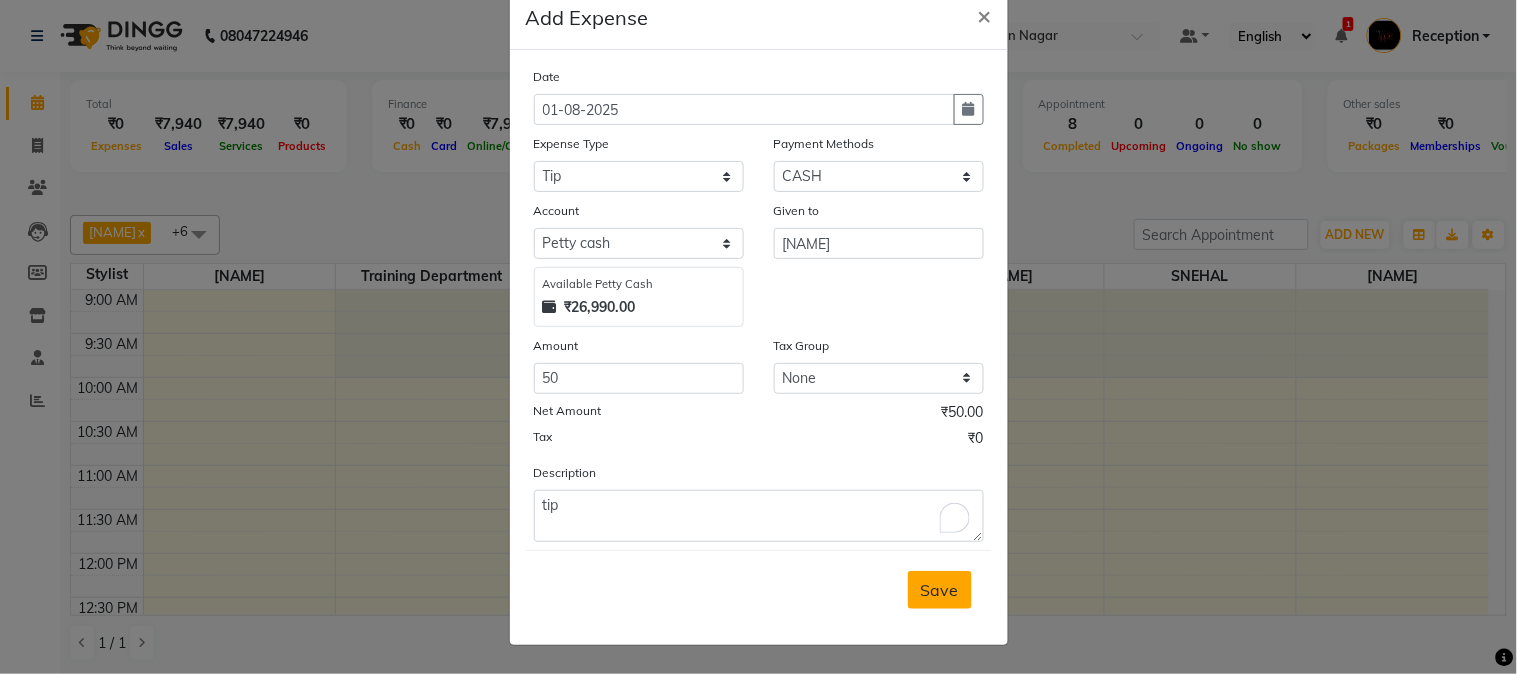 click on "Save" at bounding box center (940, 590) 